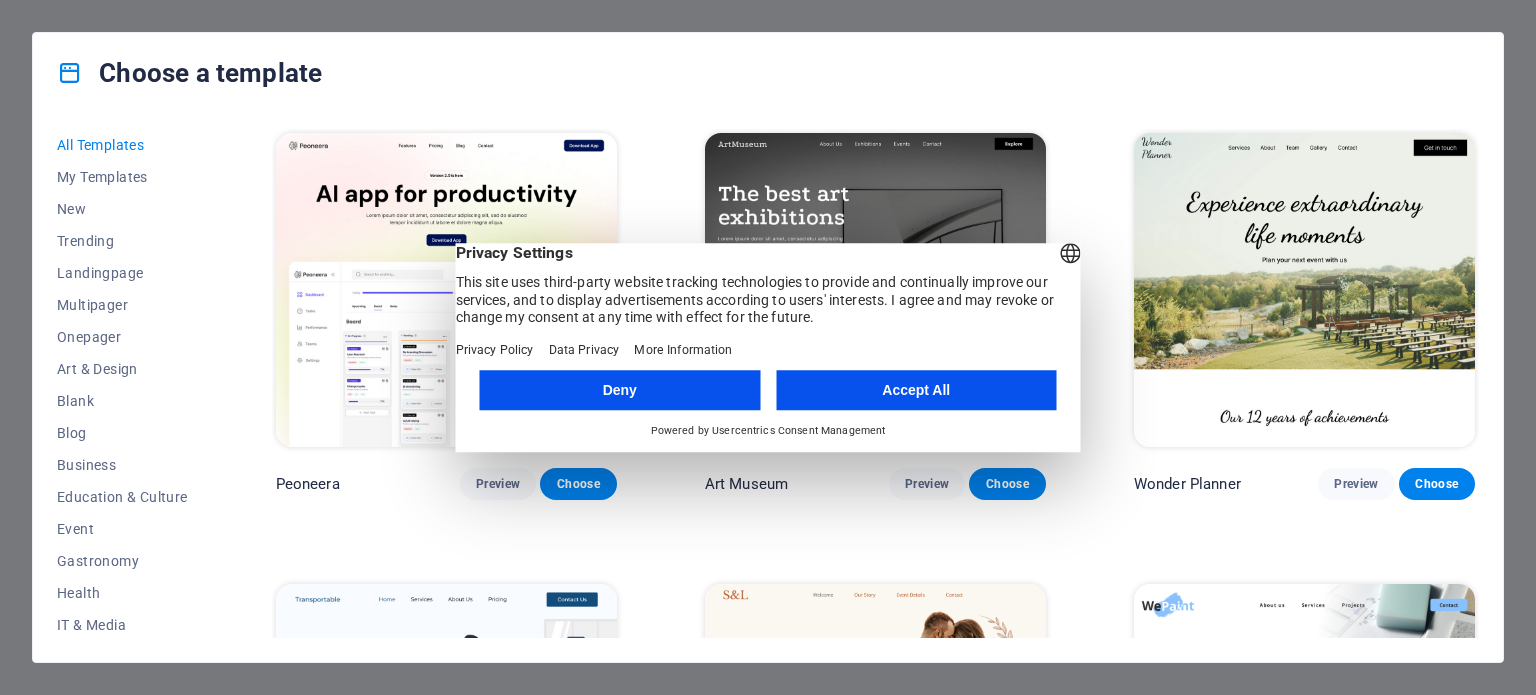 scroll, scrollTop: 0, scrollLeft: 0, axis: both 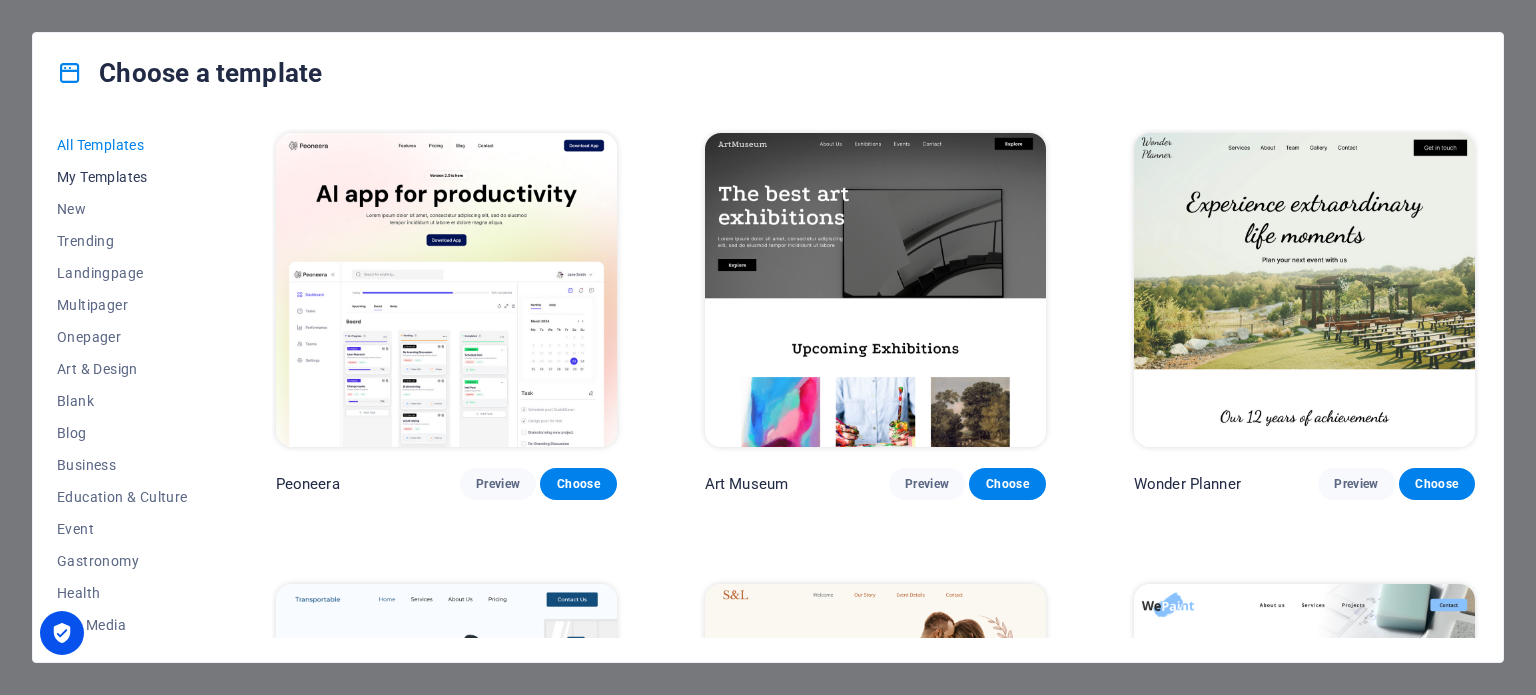 click on "My Templates" at bounding box center (122, 177) 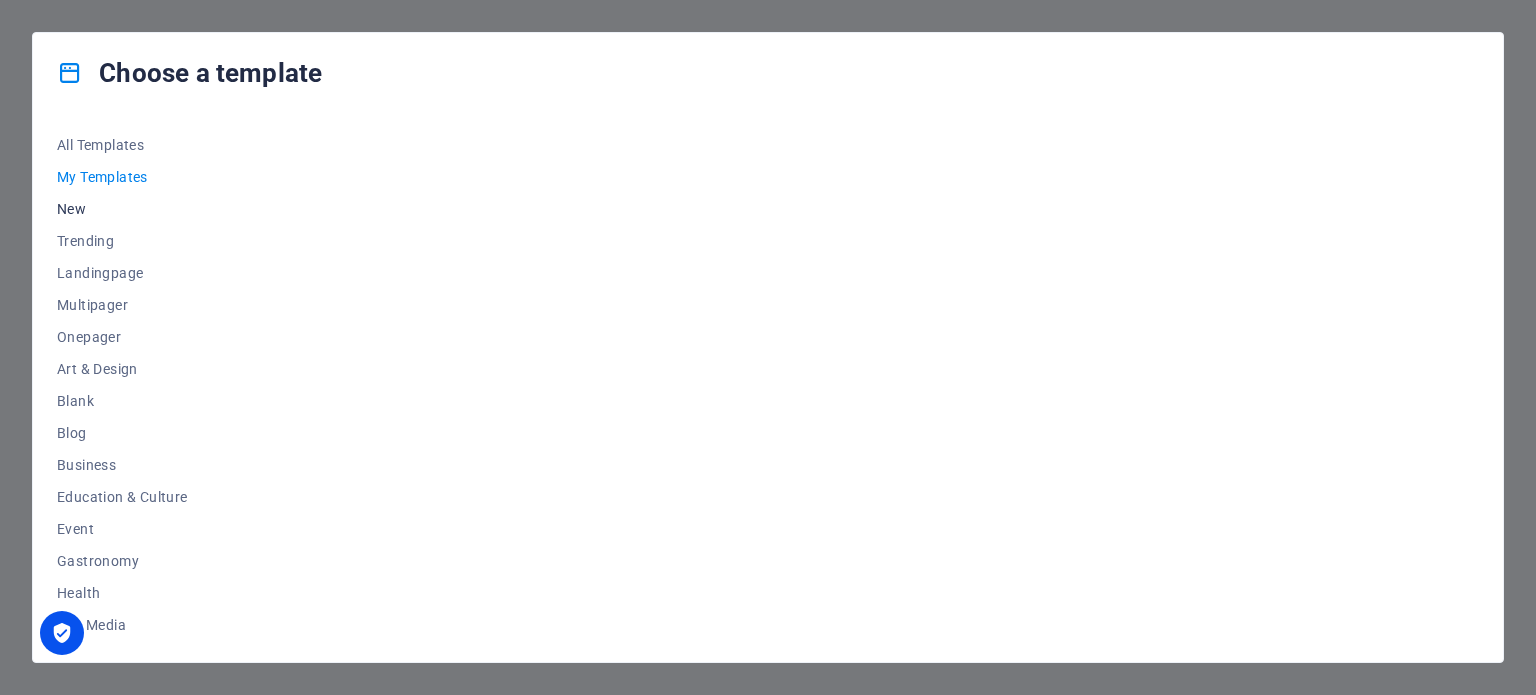 click on "New" at bounding box center [122, 209] 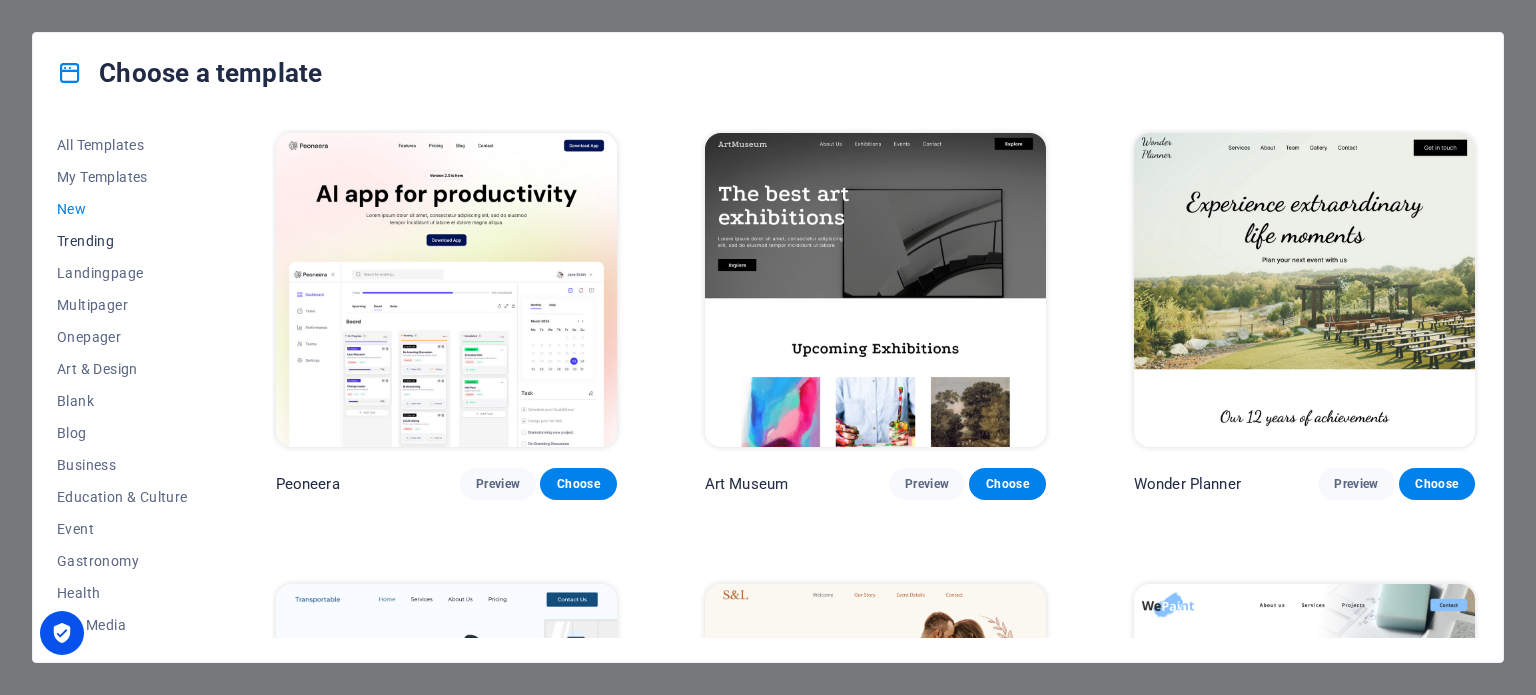click on "Trending" at bounding box center (122, 241) 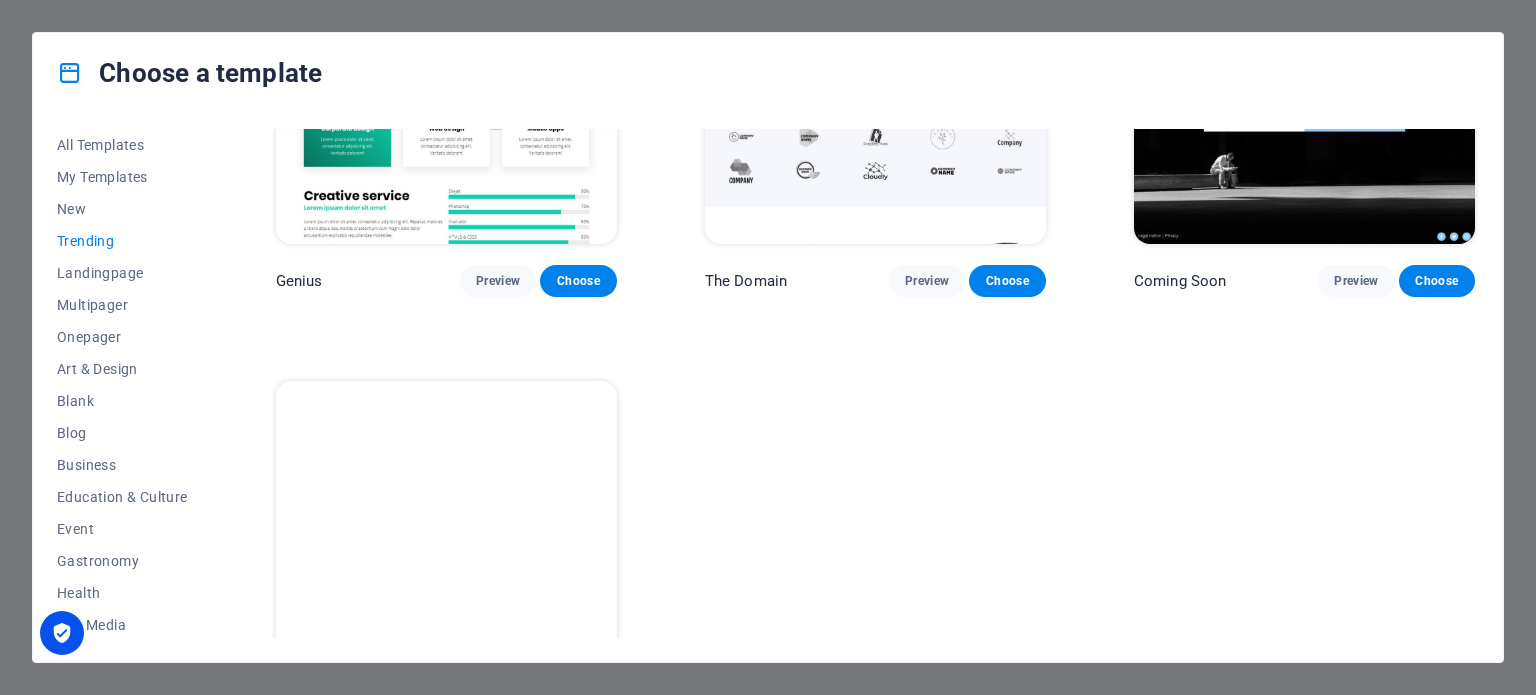 scroll, scrollTop: 1906, scrollLeft: 0, axis: vertical 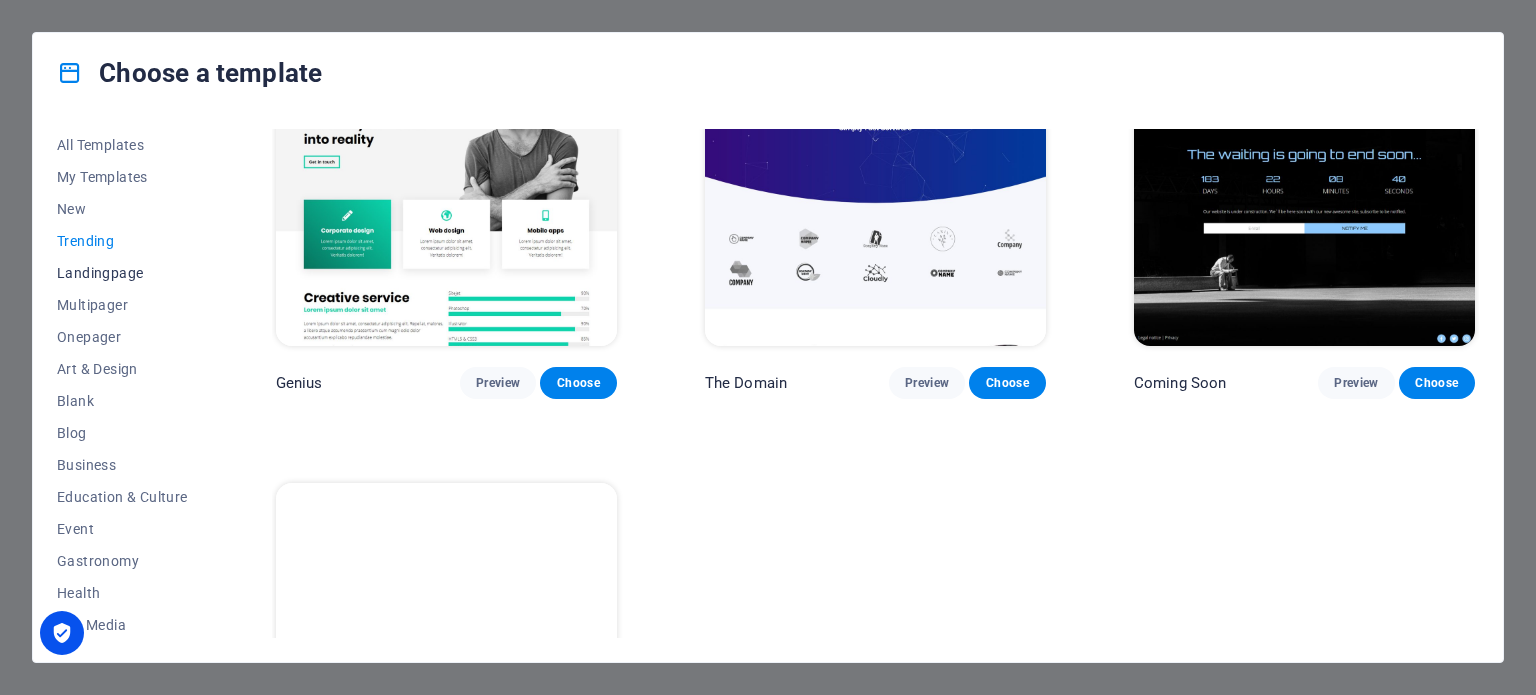 click on "Landingpage" at bounding box center [122, 273] 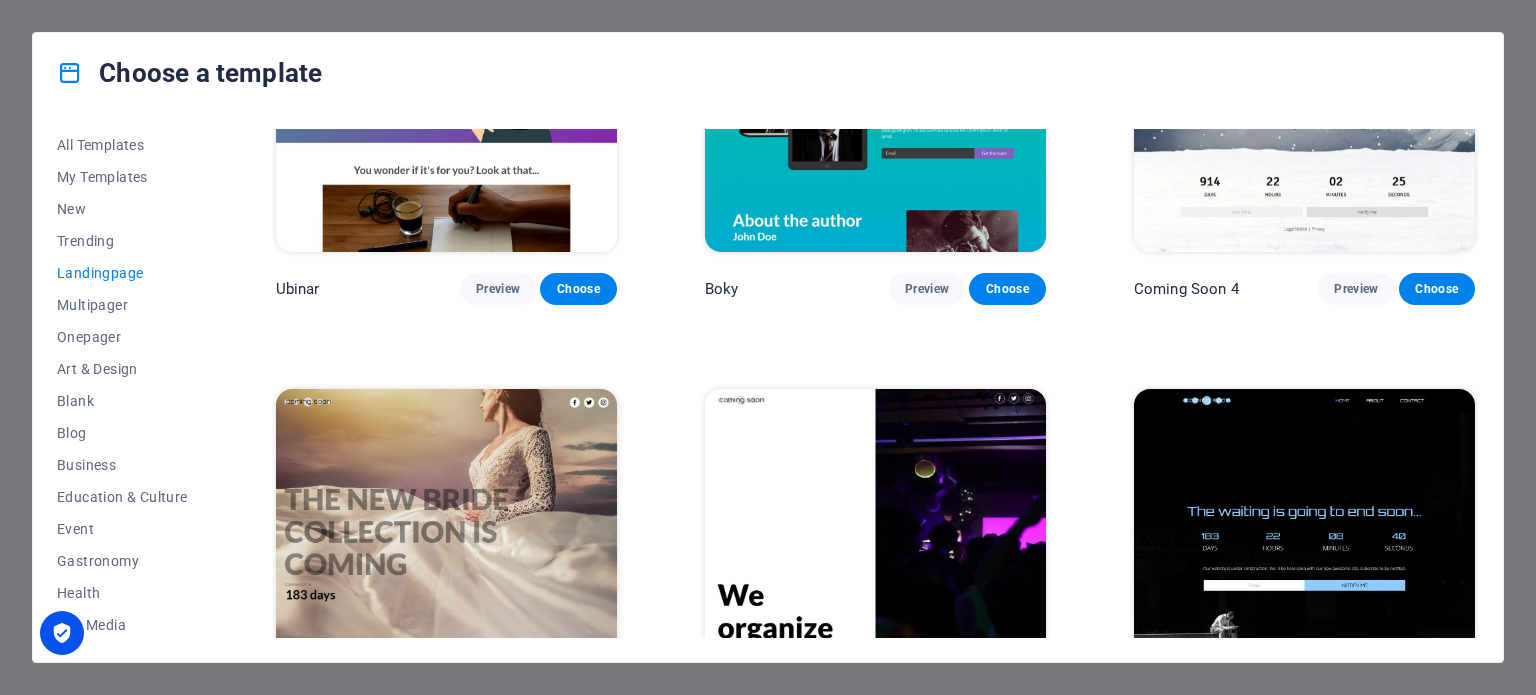 scroll, scrollTop: 3054, scrollLeft: 0, axis: vertical 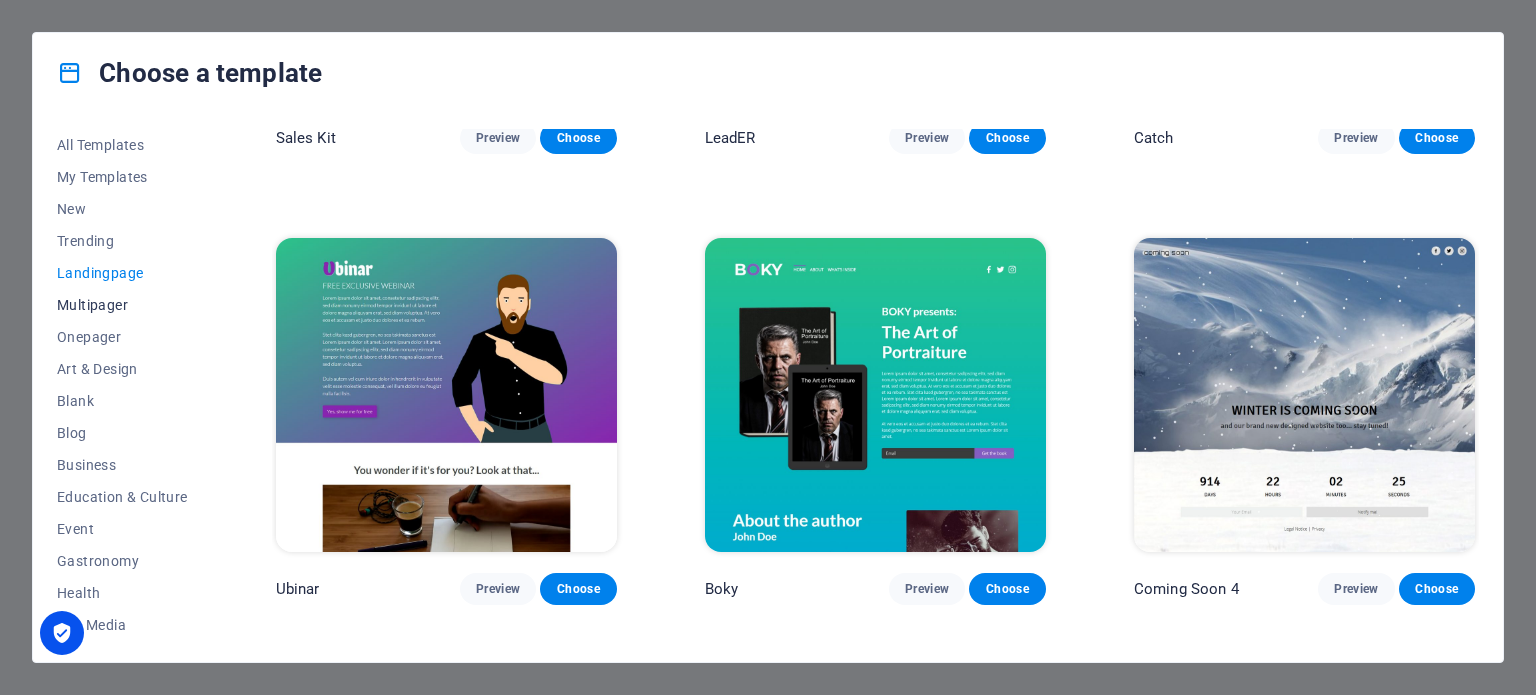 click on "Multipager" at bounding box center (122, 305) 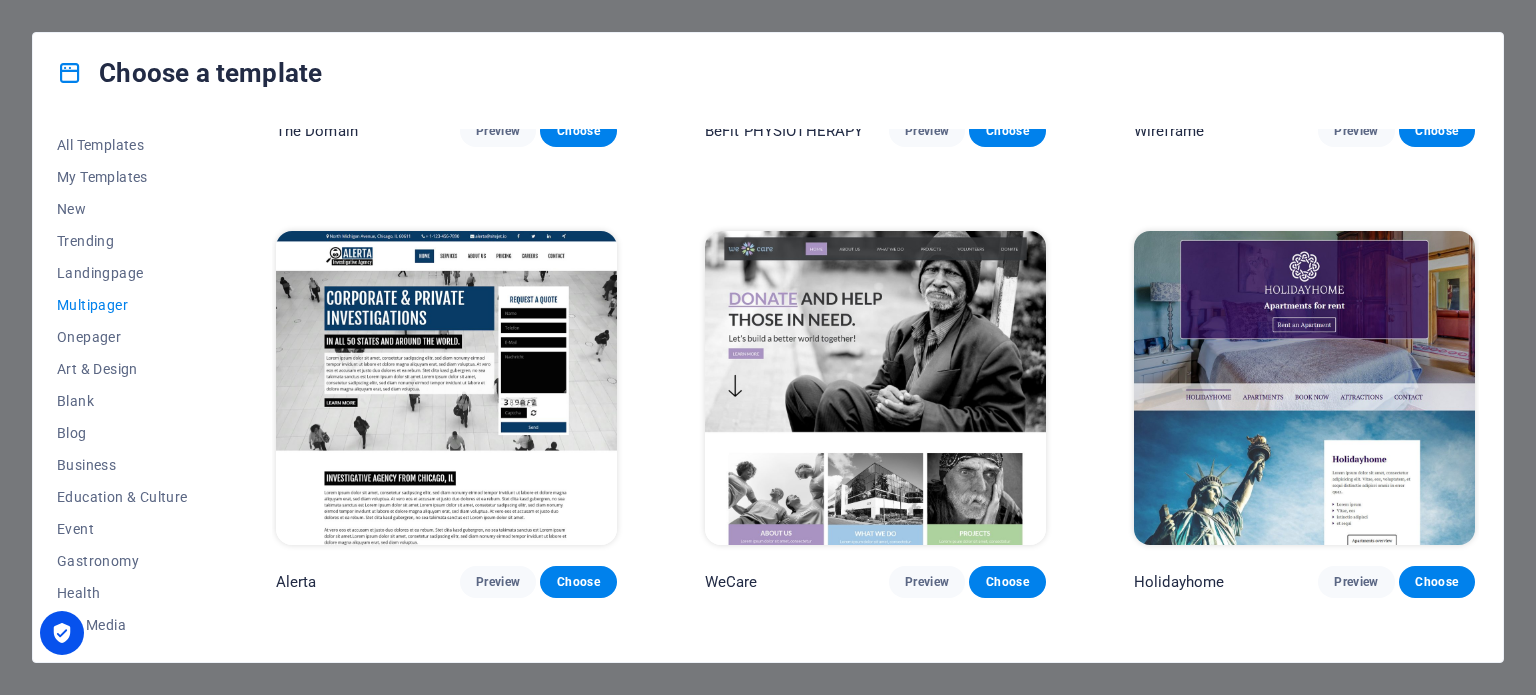 scroll, scrollTop: 6254, scrollLeft: 0, axis: vertical 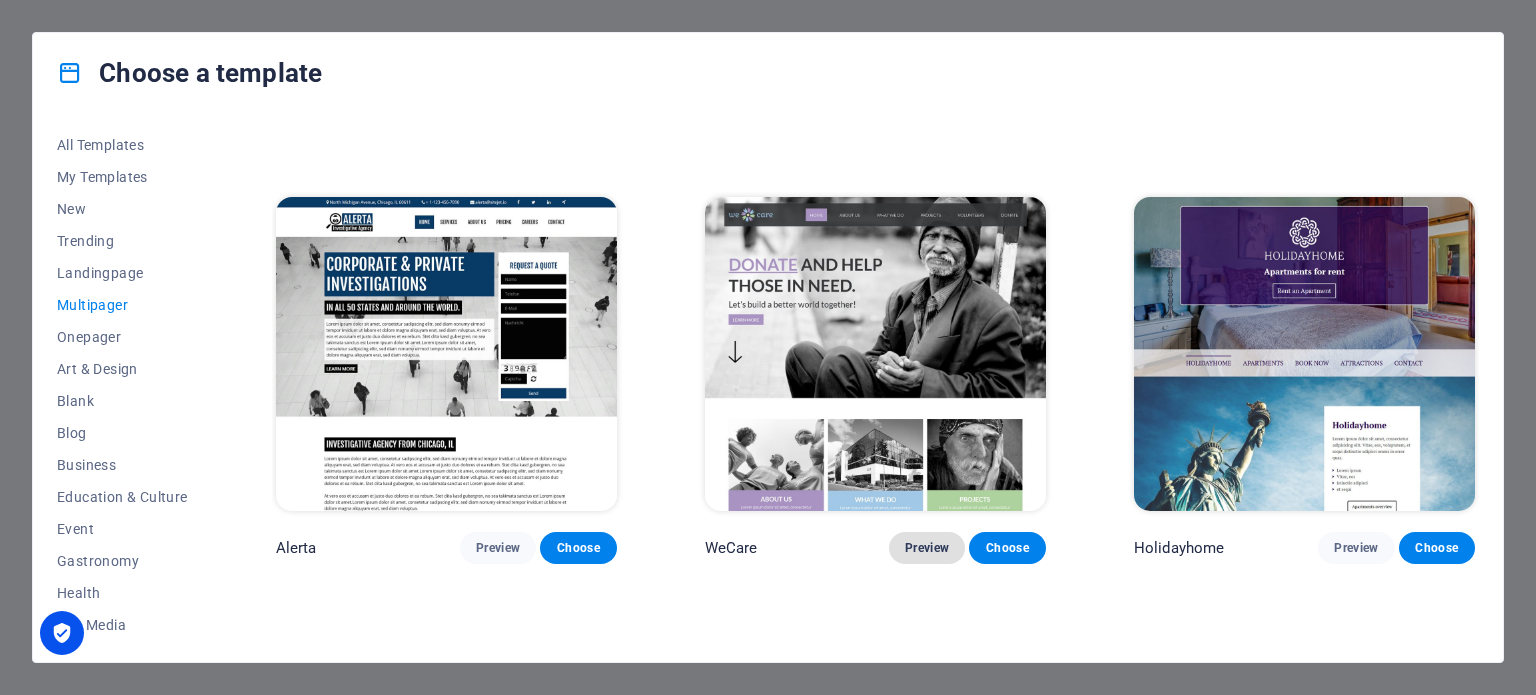 click on "Preview" at bounding box center (927, 548) 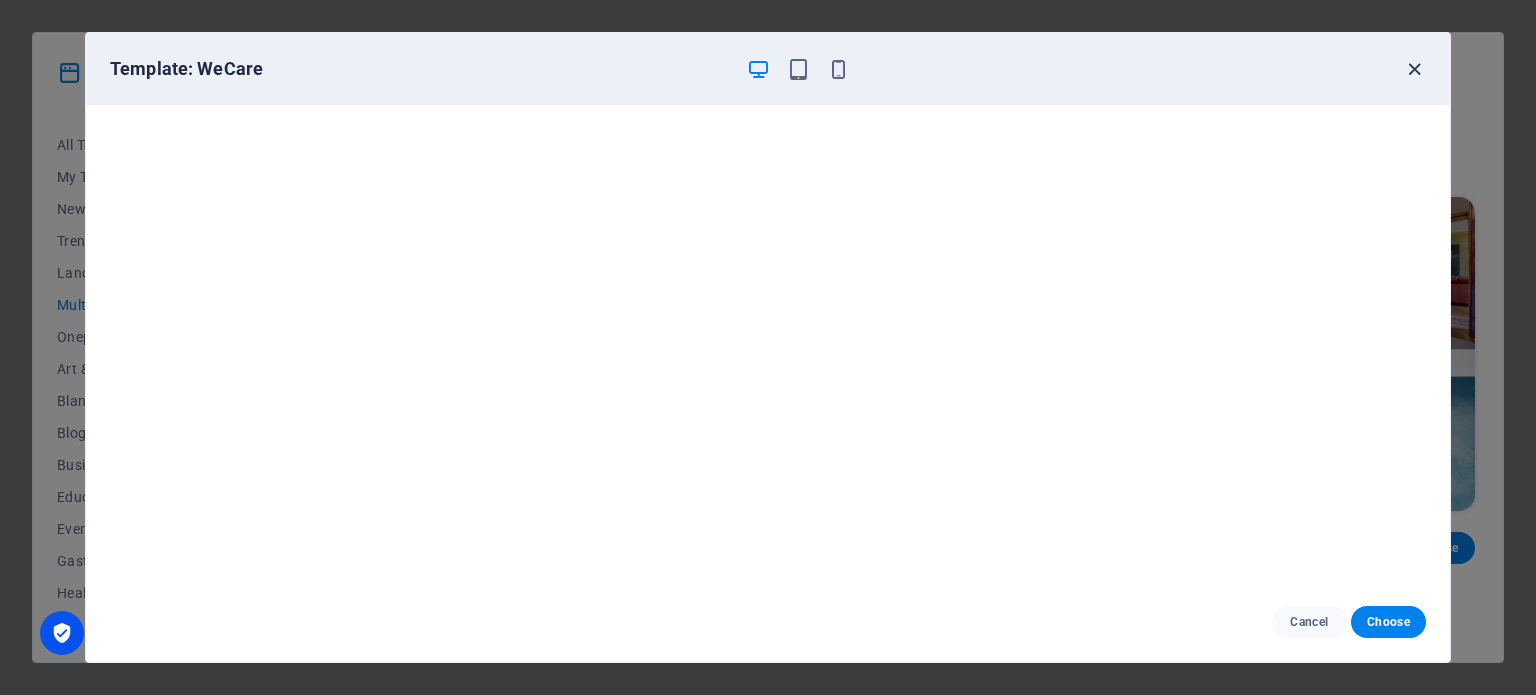 click at bounding box center (1414, 69) 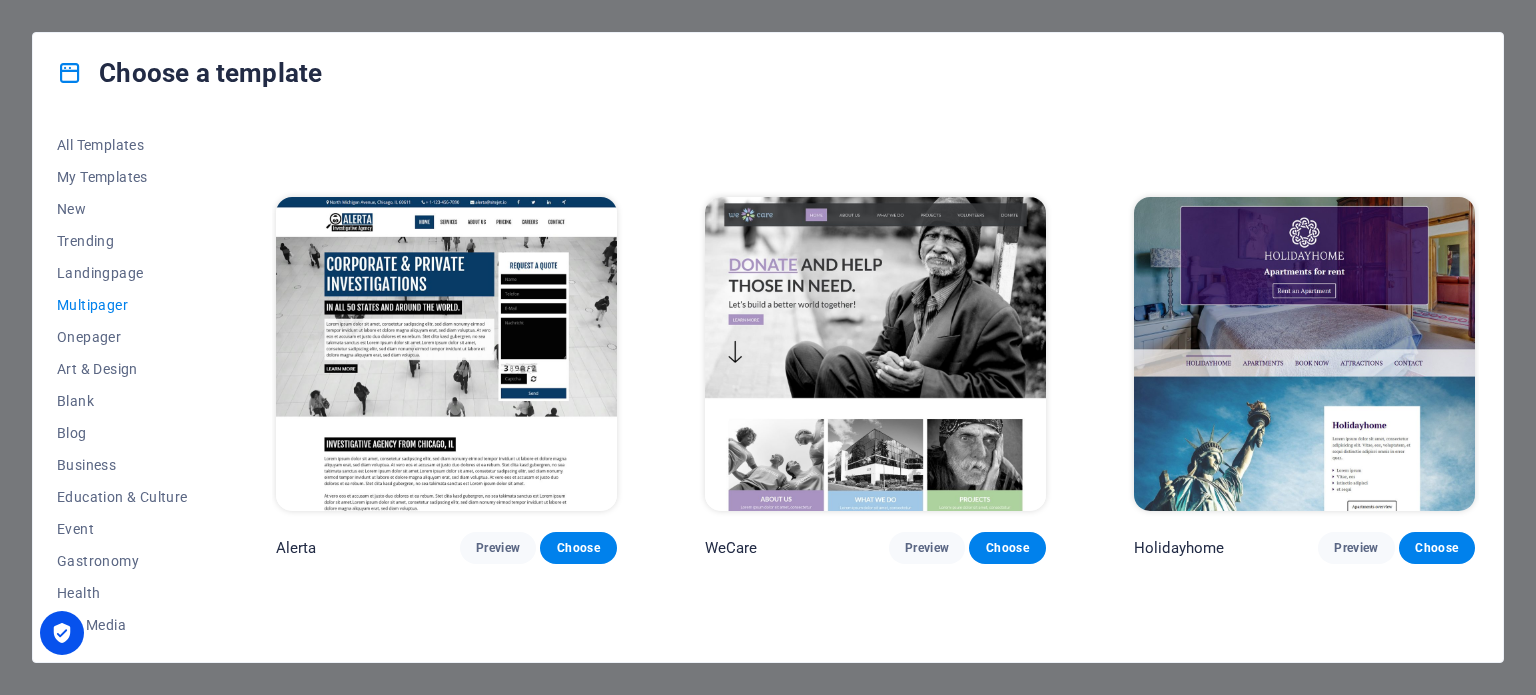 scroll, scrollTop: 100, scrollLeft: 0, axis: vertical 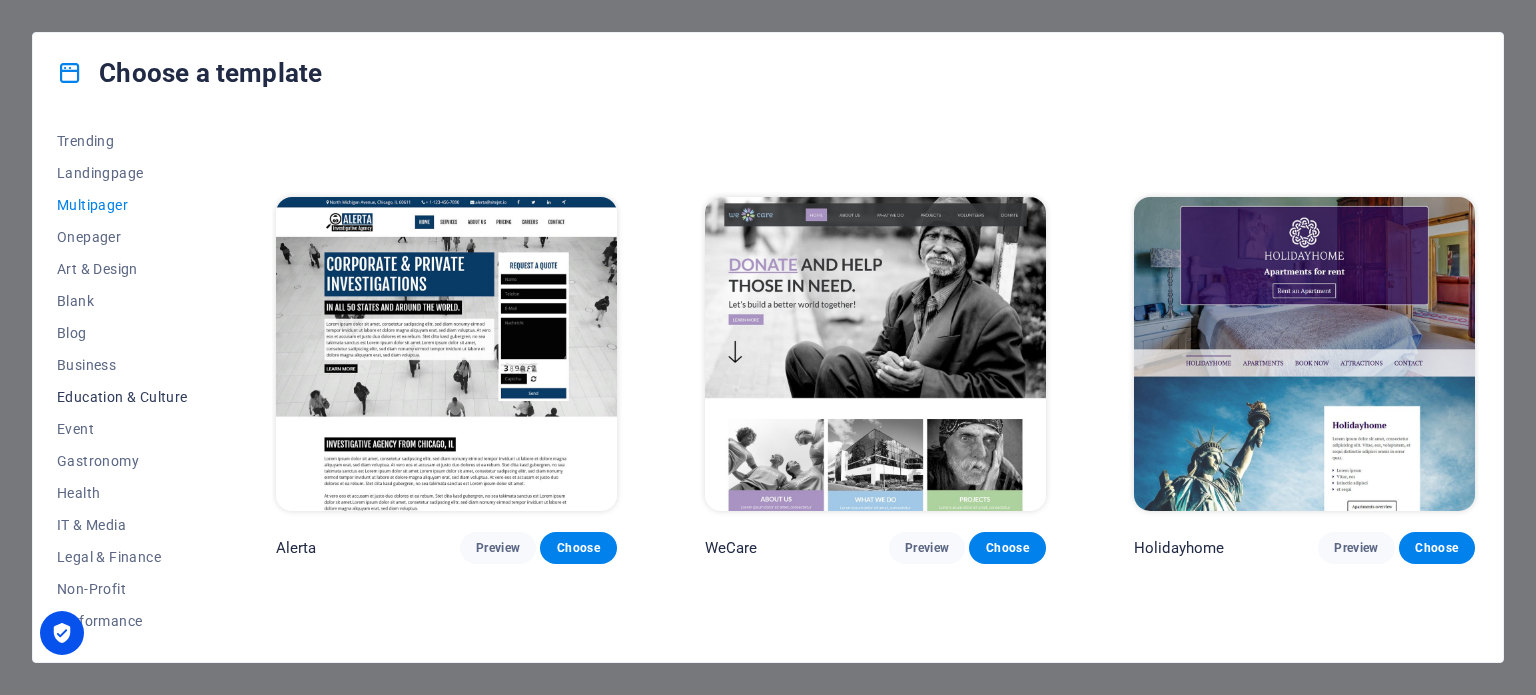 click on "Education & Culture" at bounding box center (122, 397) 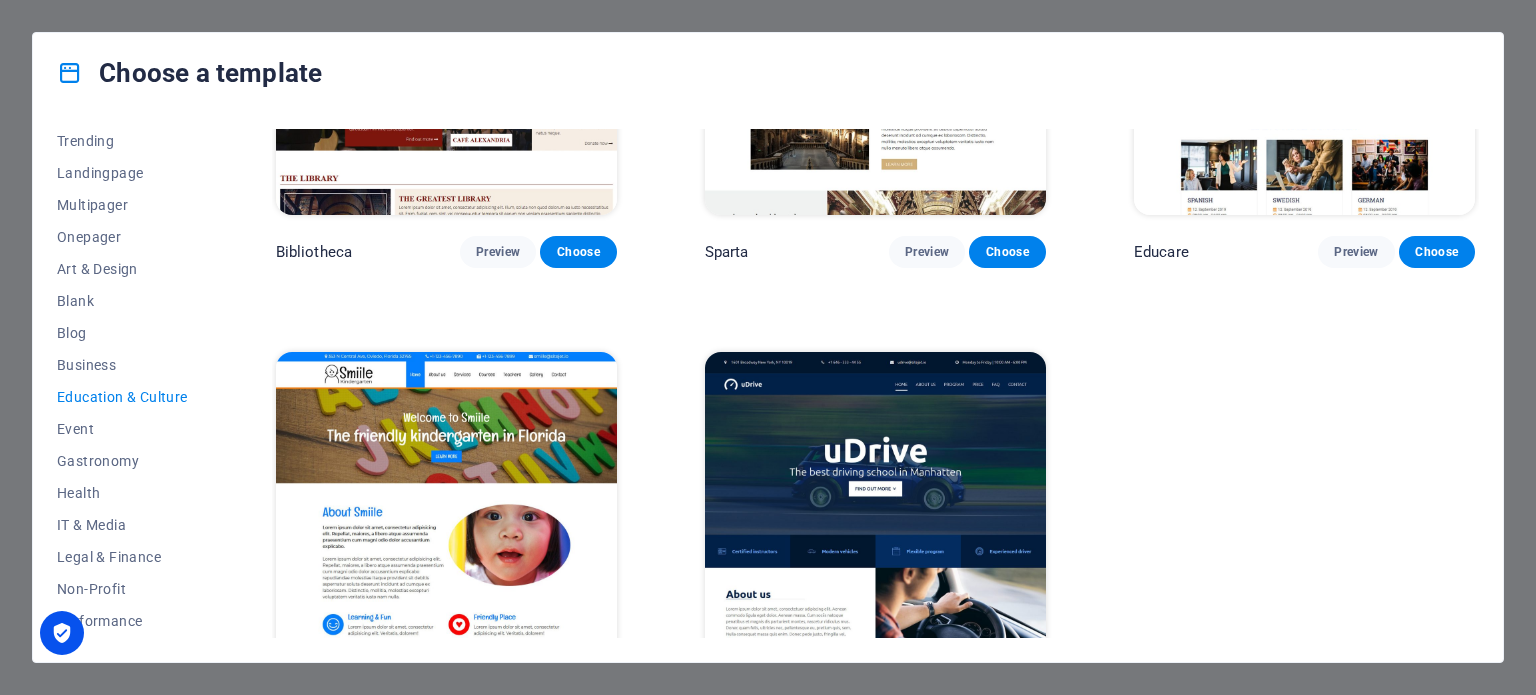 scroll, scrollTop: 758, scrollLeft: 0, axis: vertical 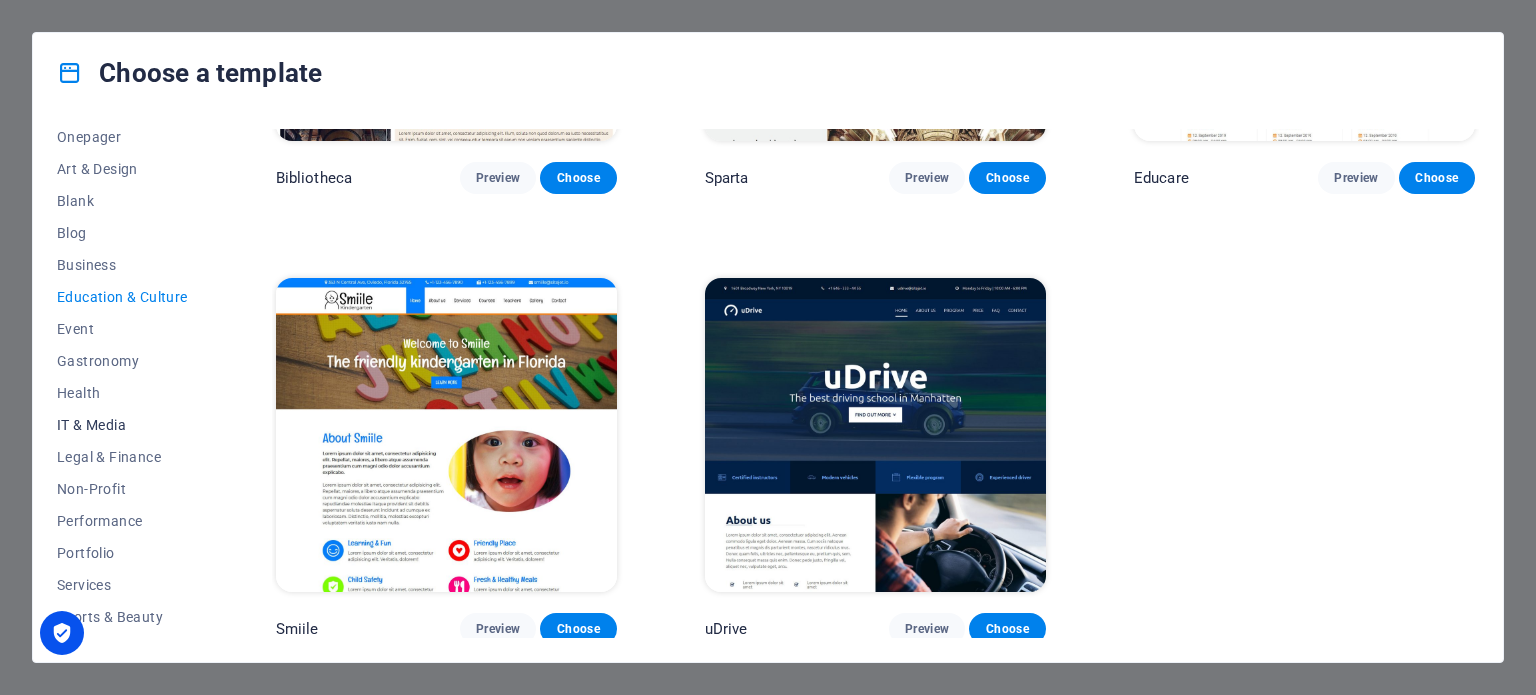click on "IT & Media" at bounding box center [122, 425] 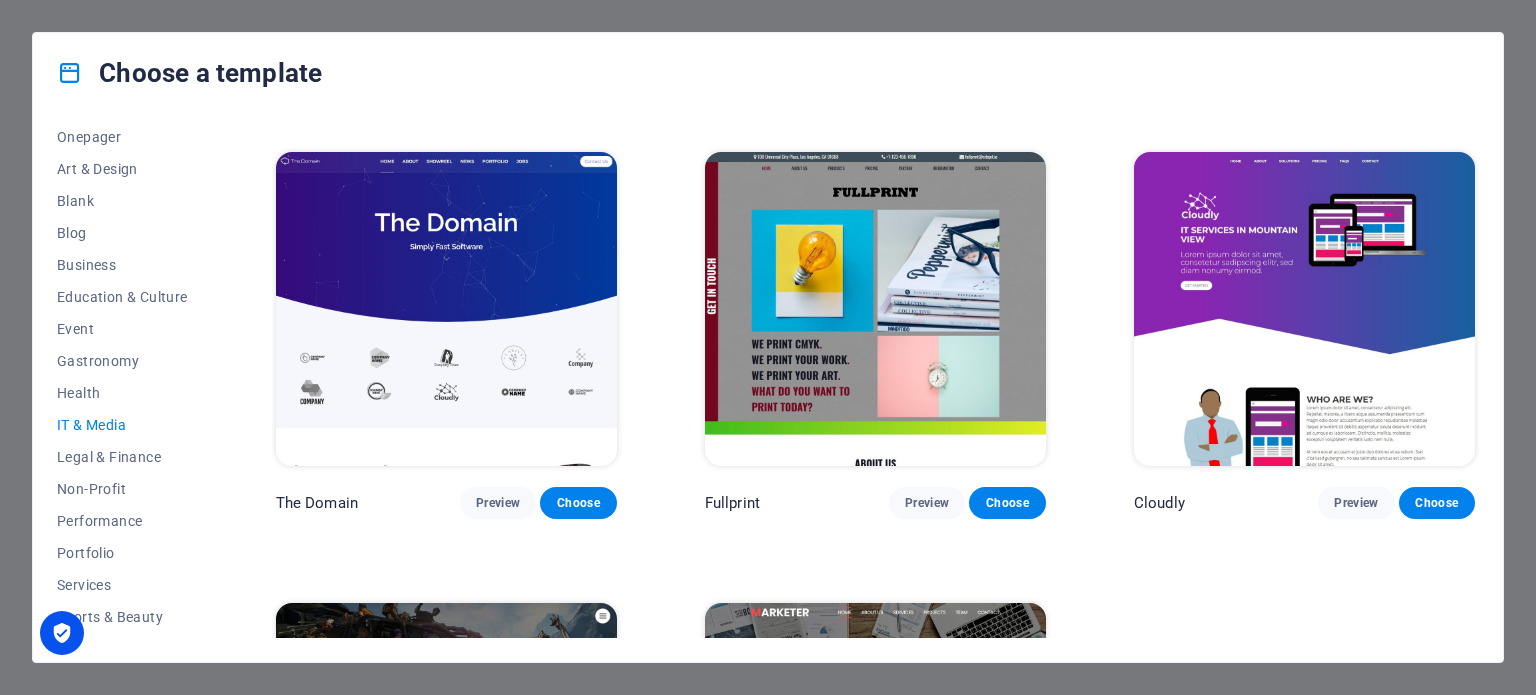 scroll, scrollTop: 858, scrollLeft: 0, axis: vertical 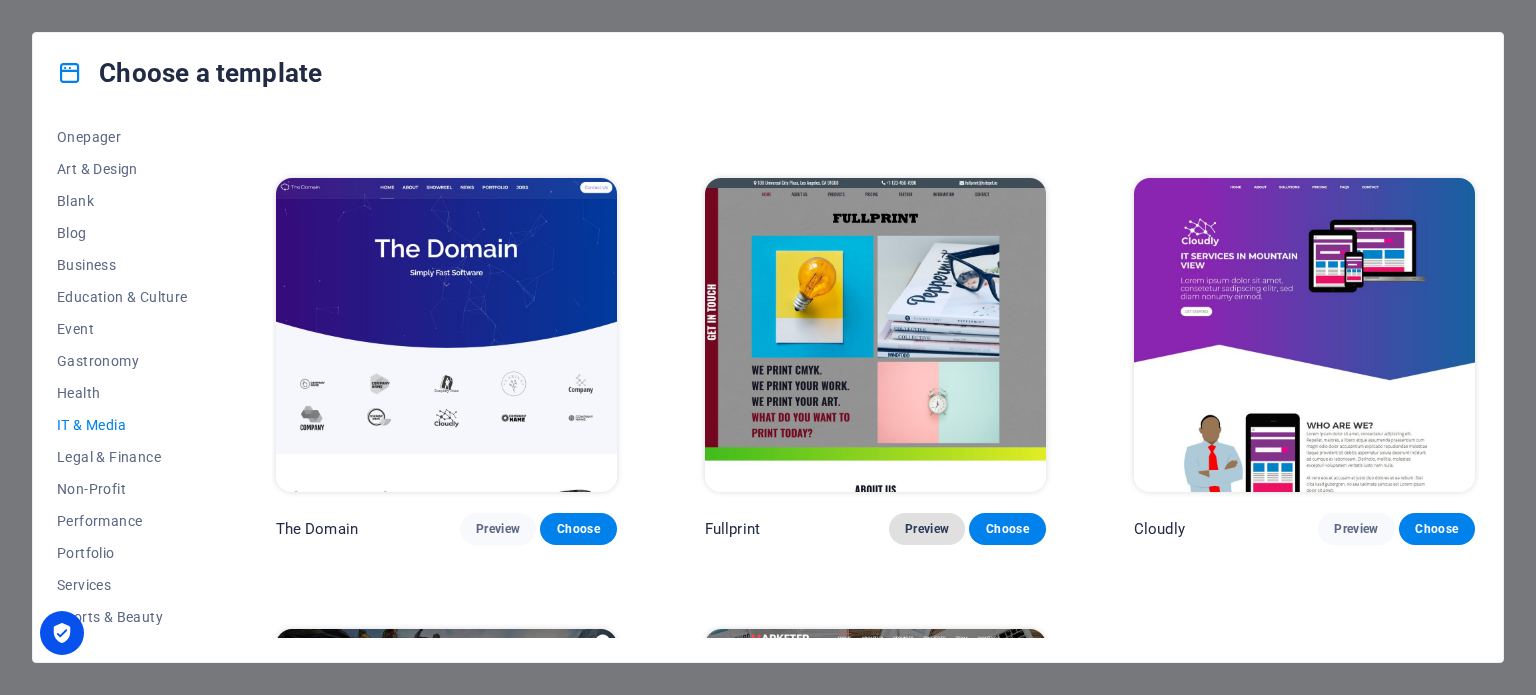 click on "Preview" at bounding box center [927, 529] 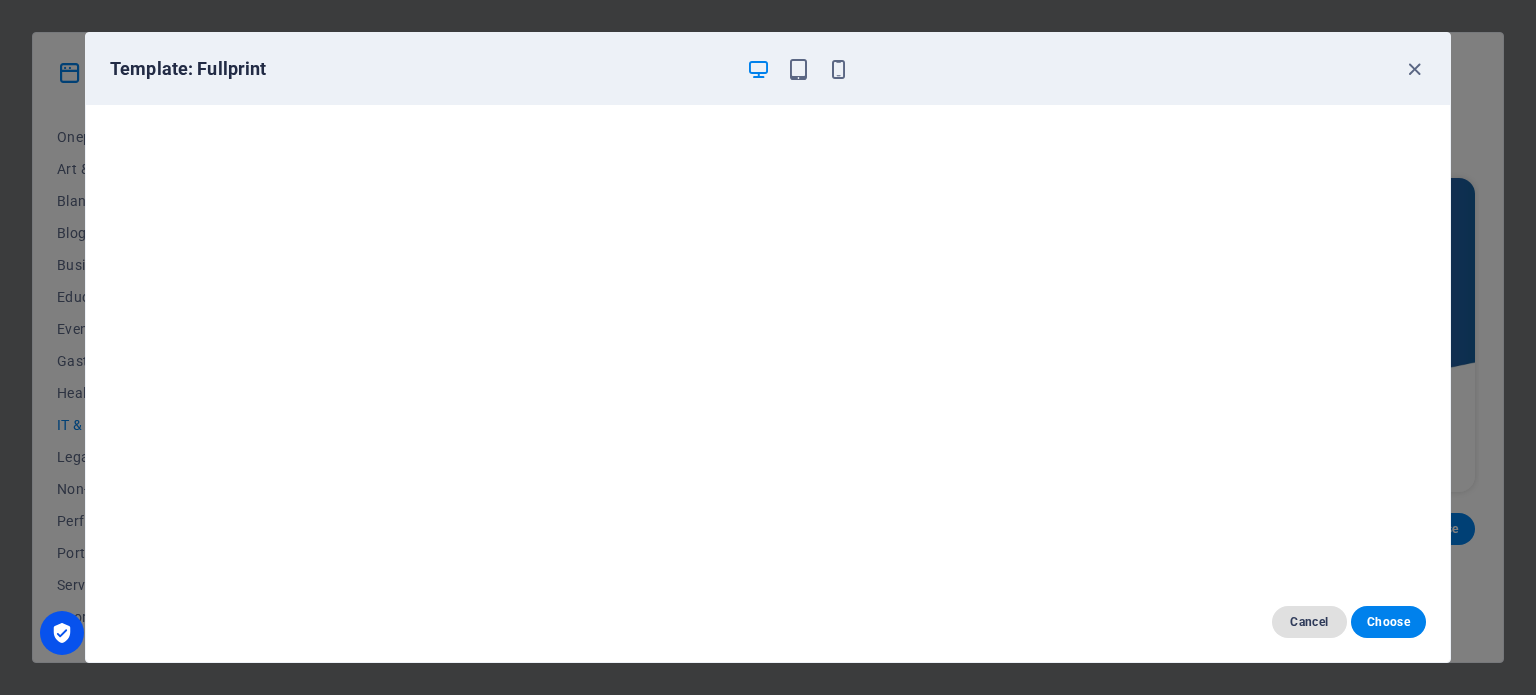 click on "Cancel" at bounding box center (1309, 622) 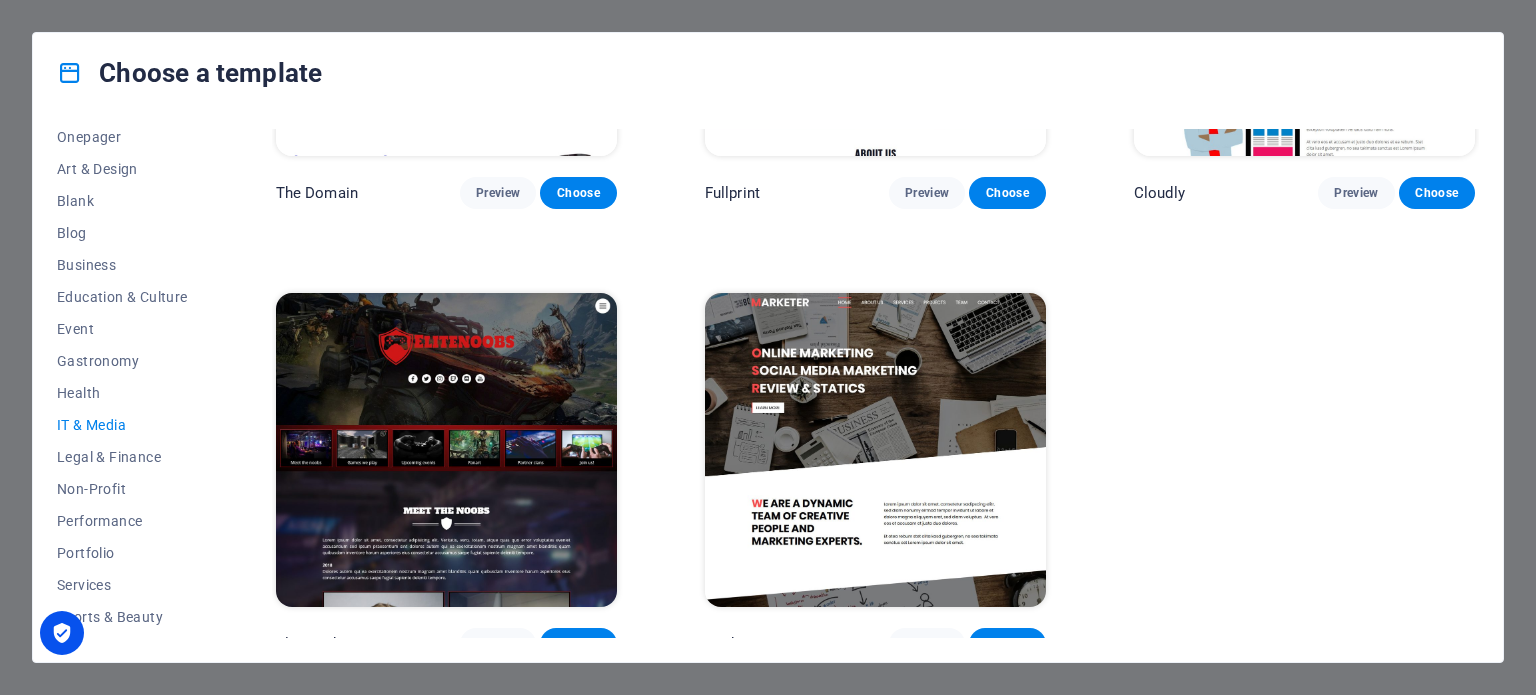 scroll, scrollTop: 1208, scrollLeft: 0, axis: vertical 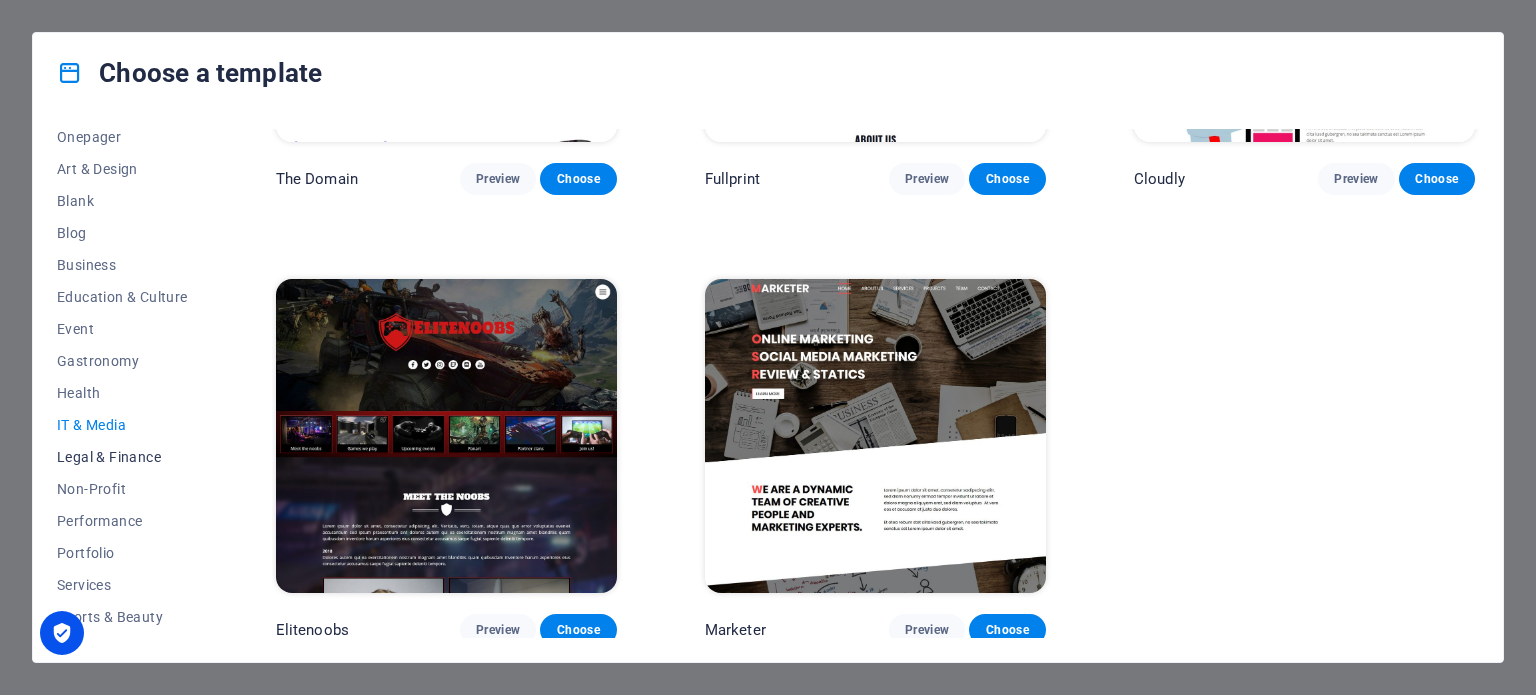 click on "Legal & Finance" at bounding box center [122, 457] 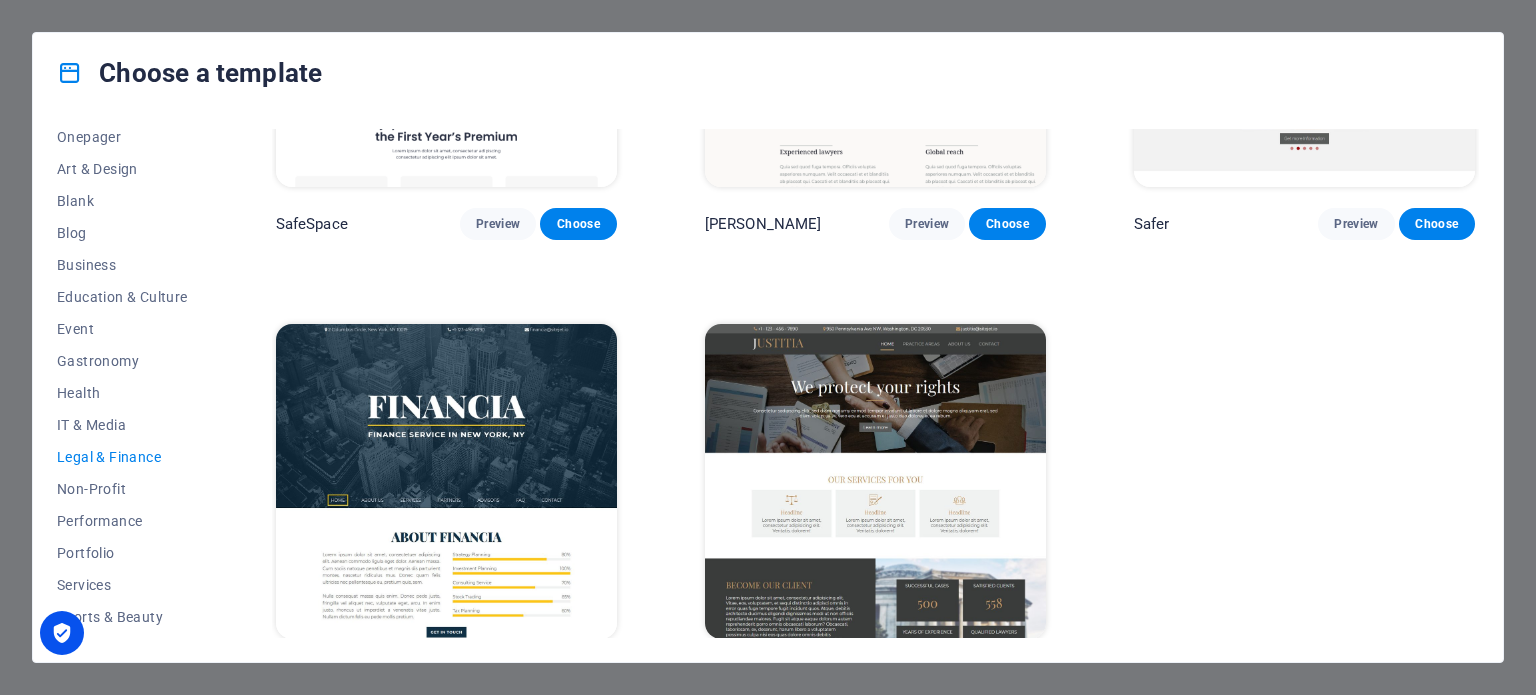 scroll, scrollTop: 308, scrollLeft: 0, axis: vertical 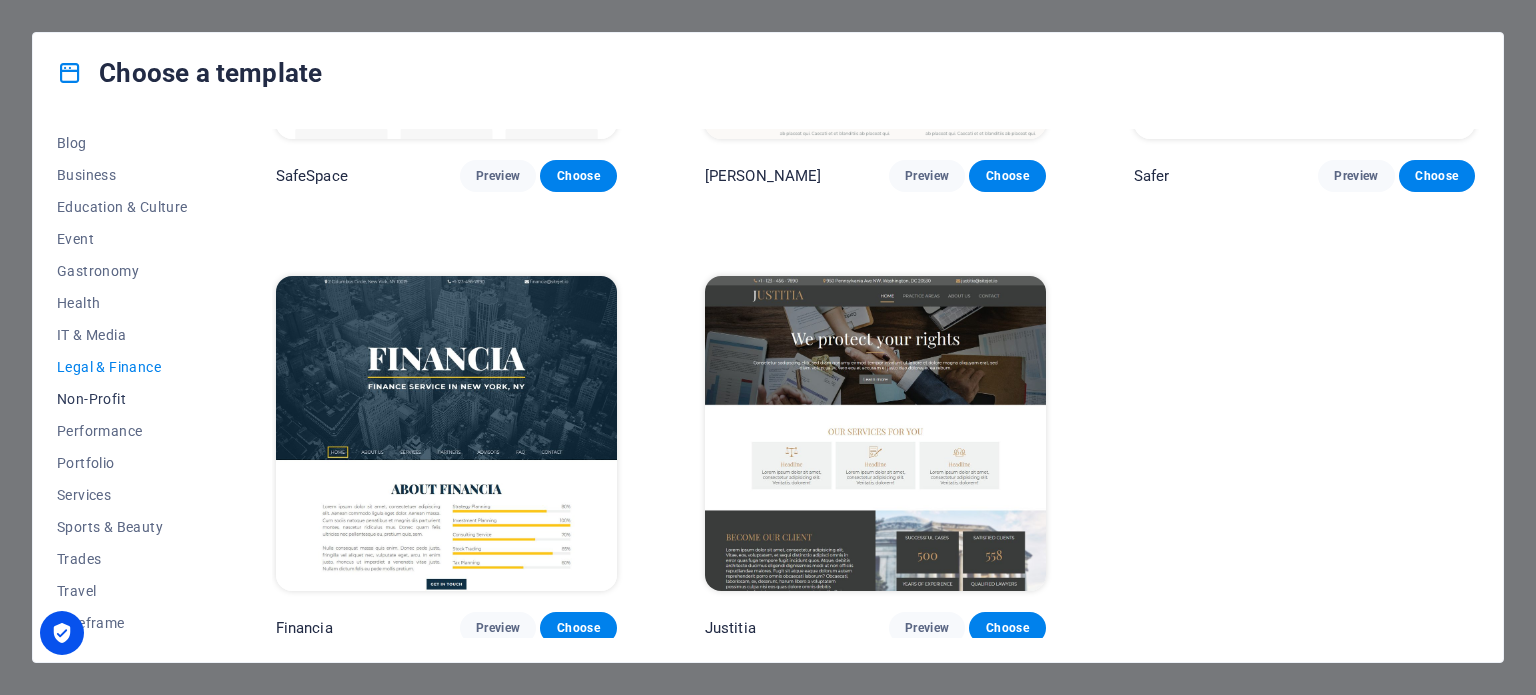 click on "Non-Profit" at bounding box center (122, 399) 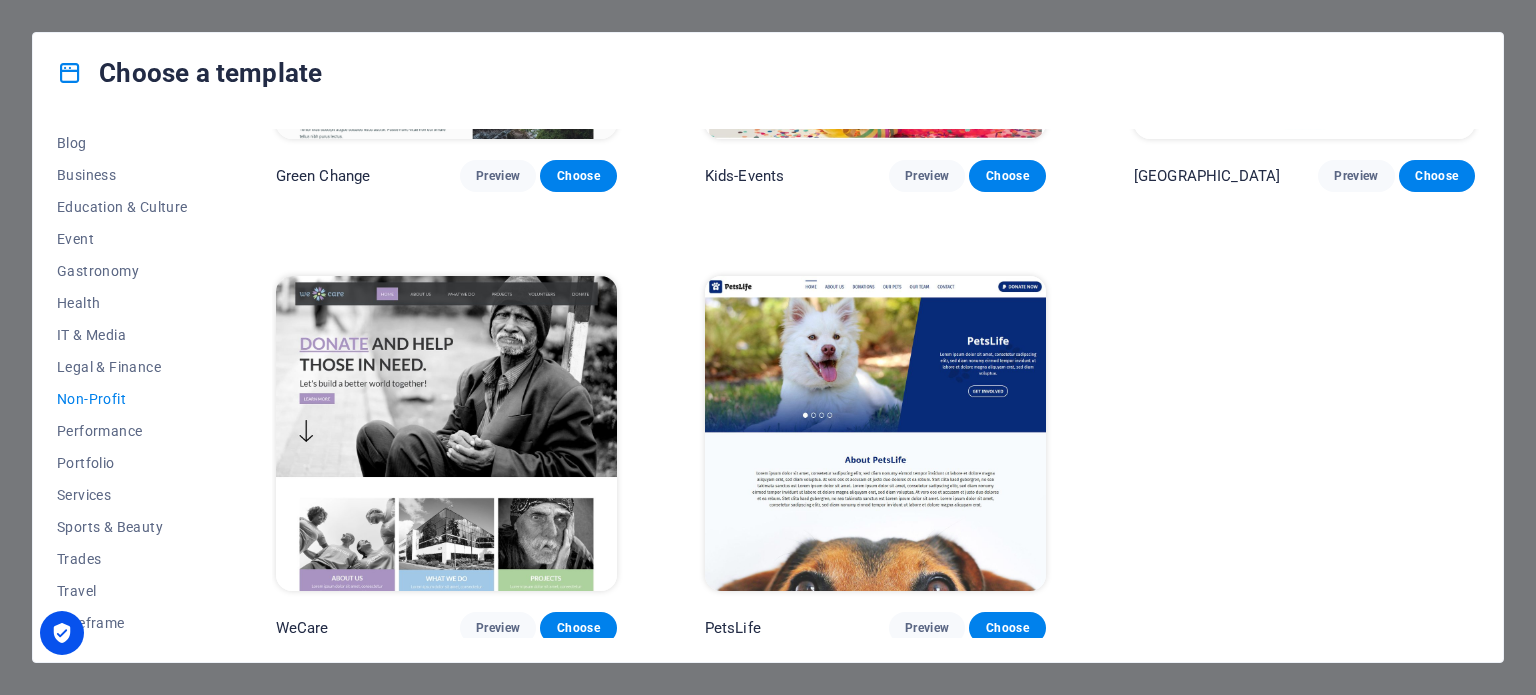 scroll, scrollTop: 308, scrollLeft: 0, axis: vertical 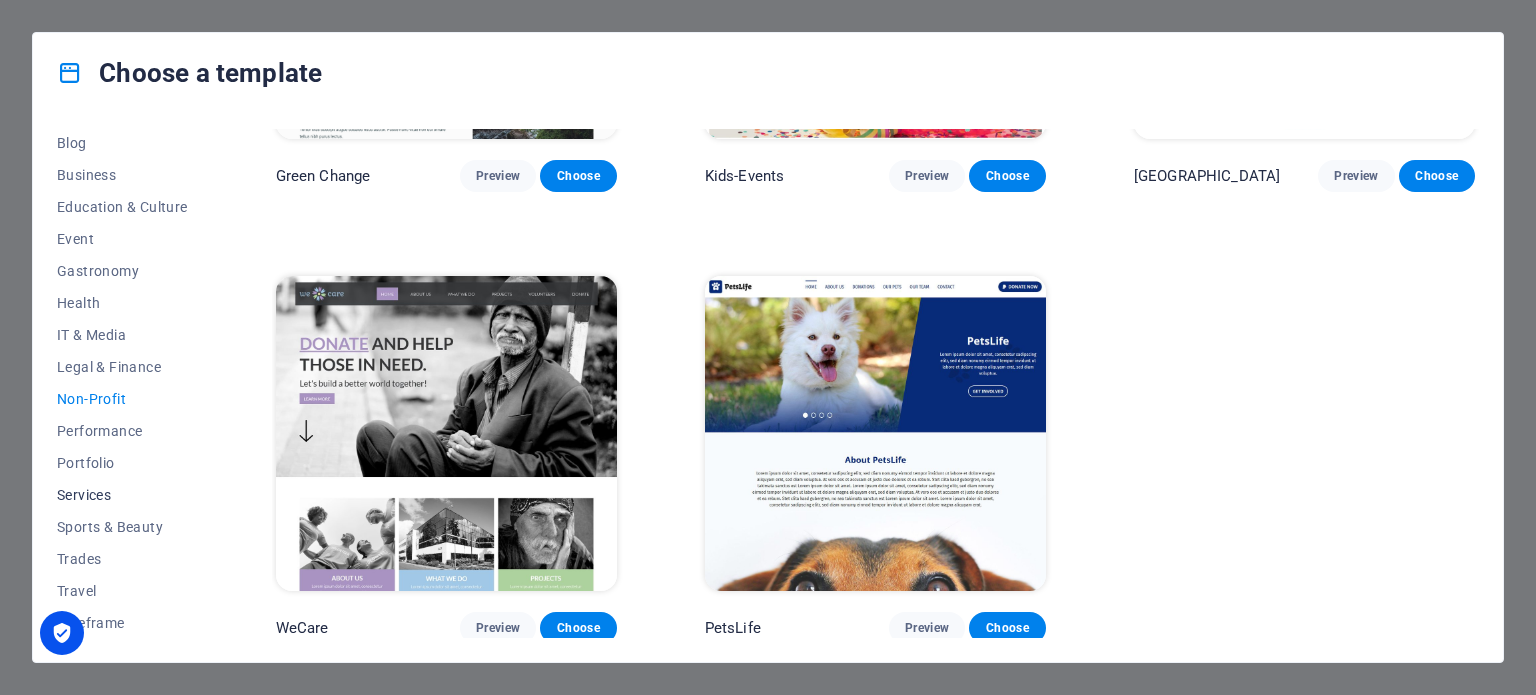 click on "Services" at bounding box center [122, 495] 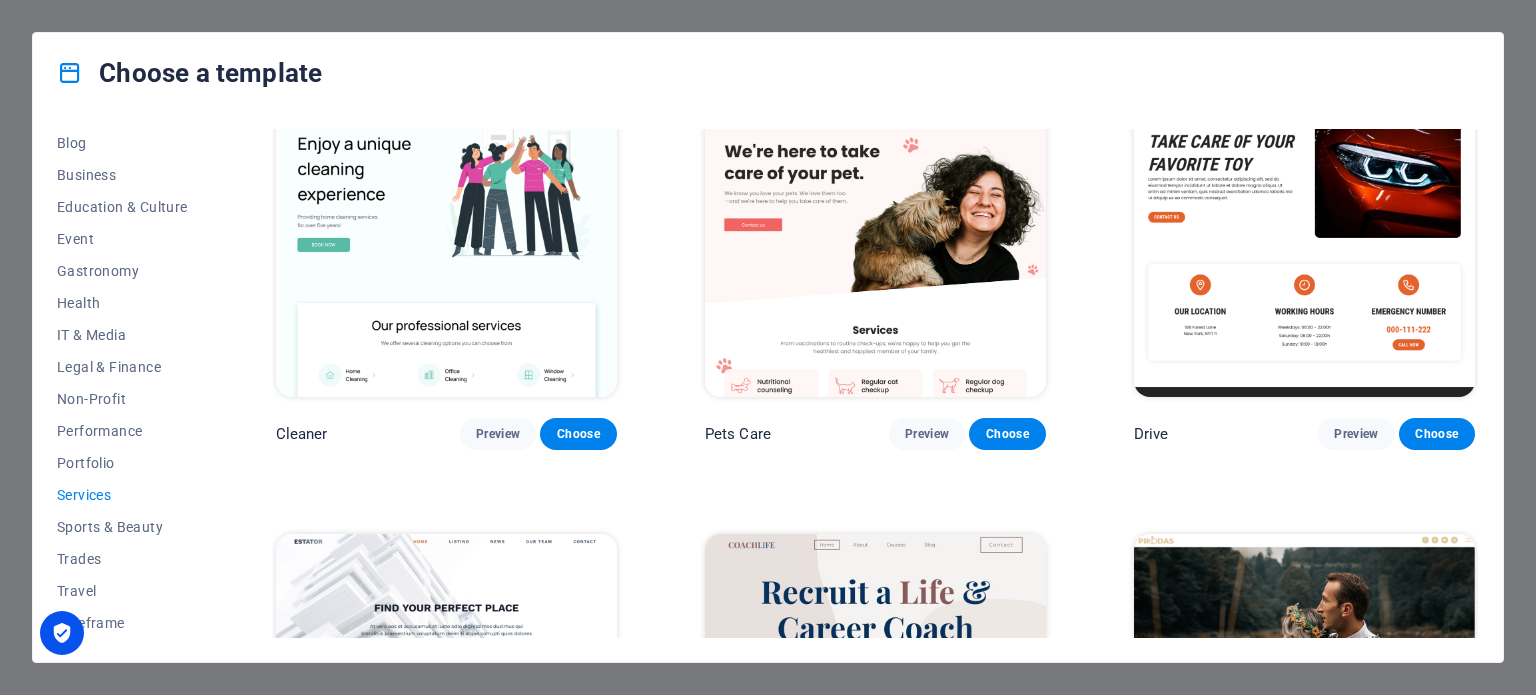scroll, scrollTop: 408, scrollLeft: 0, axis: vertical 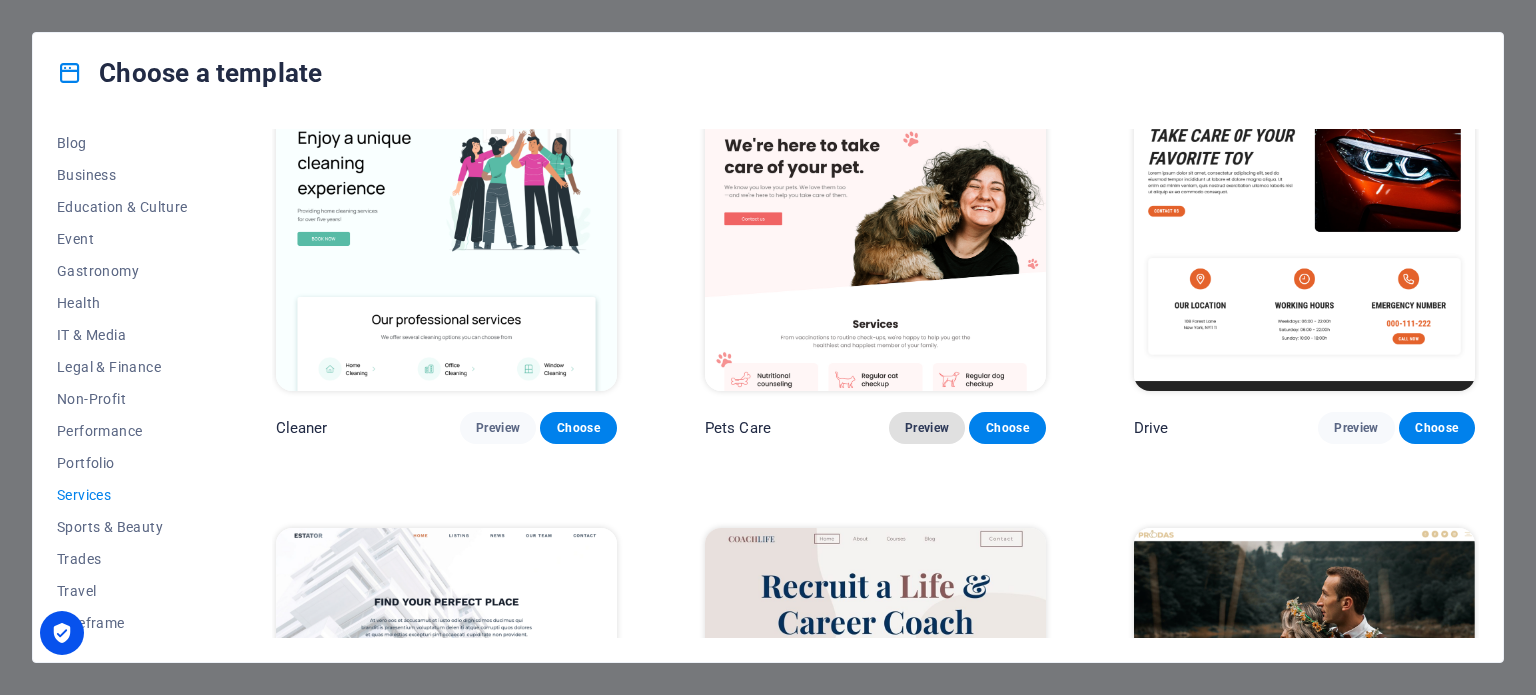 click on "Preview" at bounding box center (927, 428) 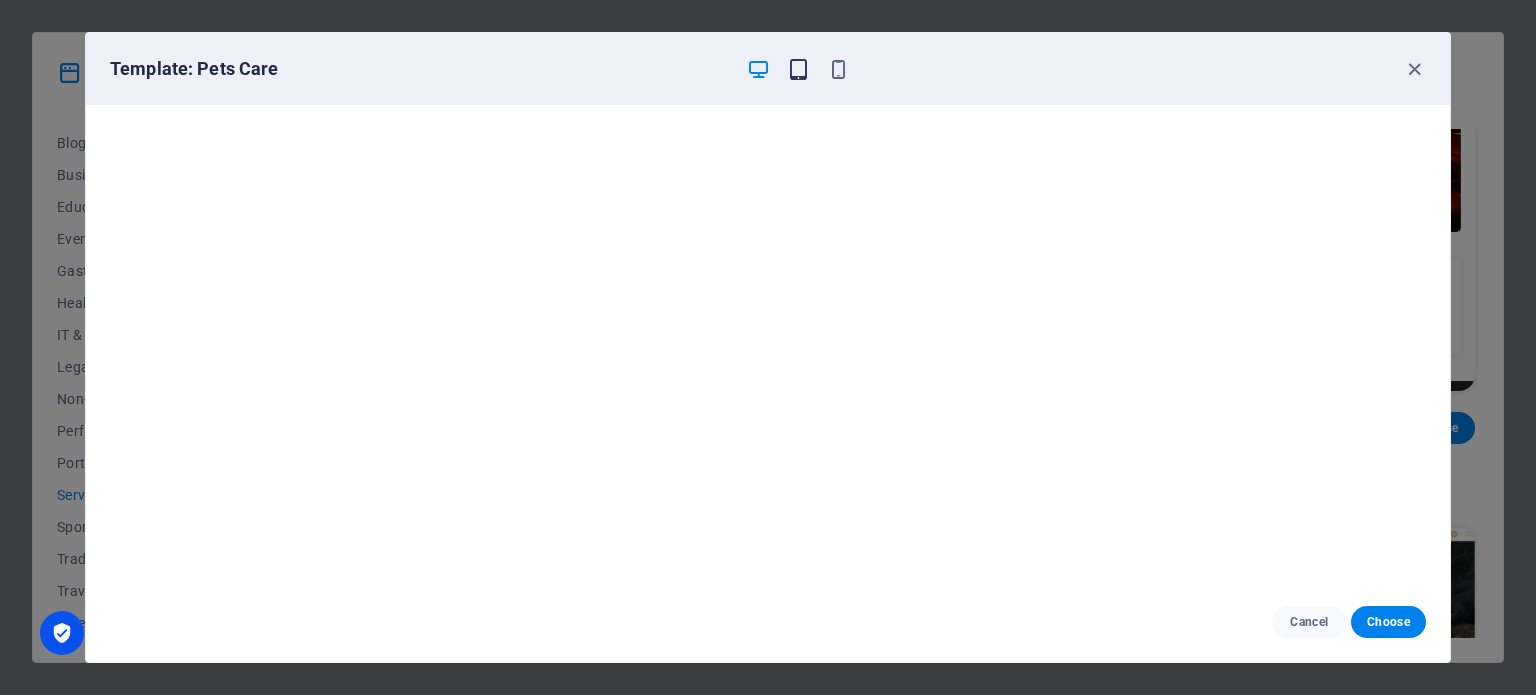 click at bounding box center (798, 69) 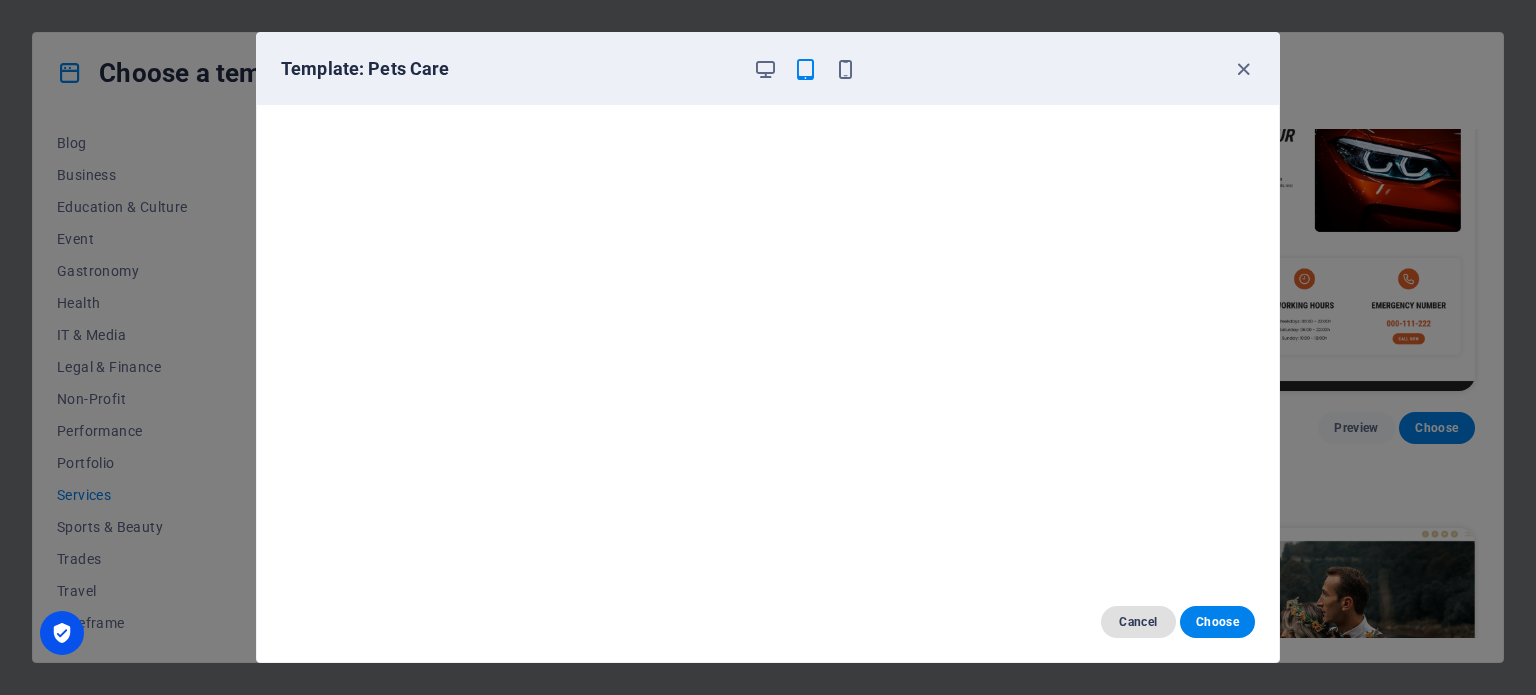 click on "Cancel" at bounding box center (1138, 622) 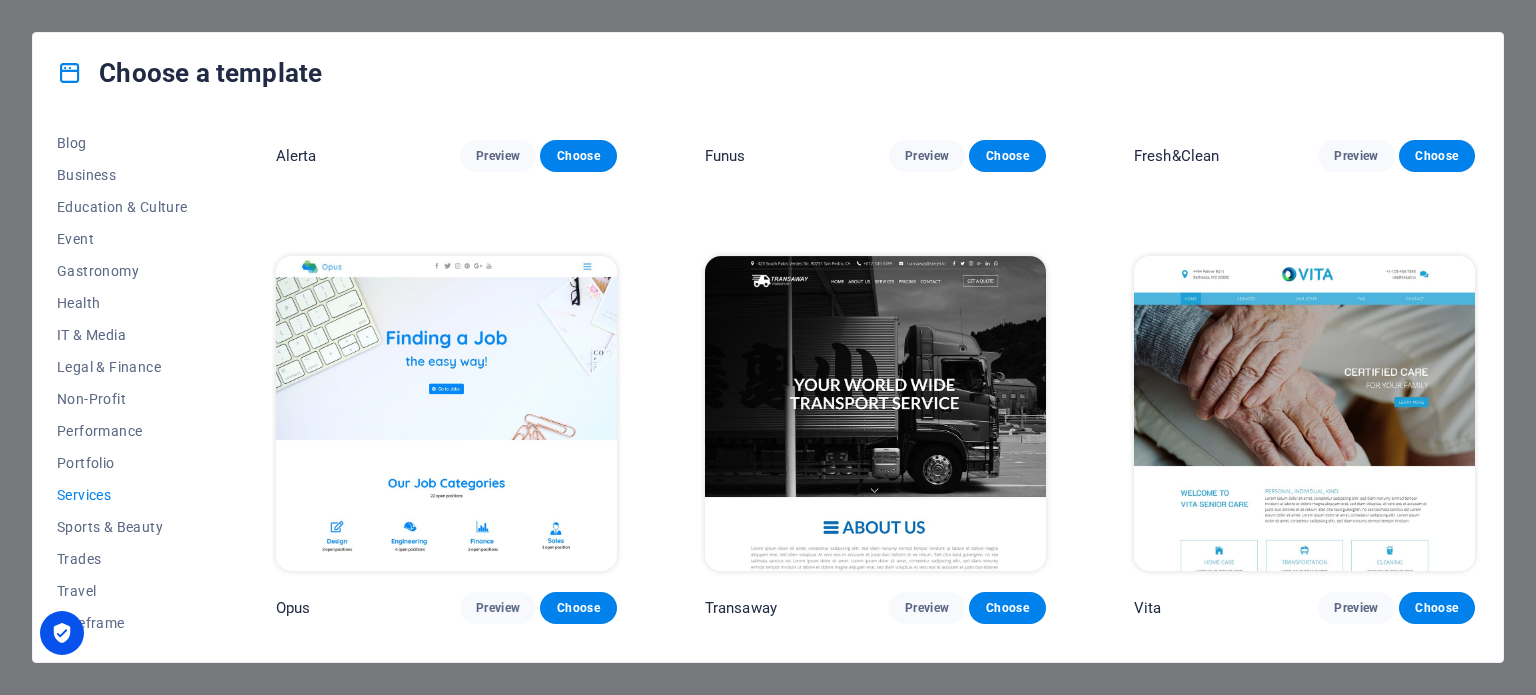 scroll, scrollTop: 2208, scrollLeft: 0, axis: vertical 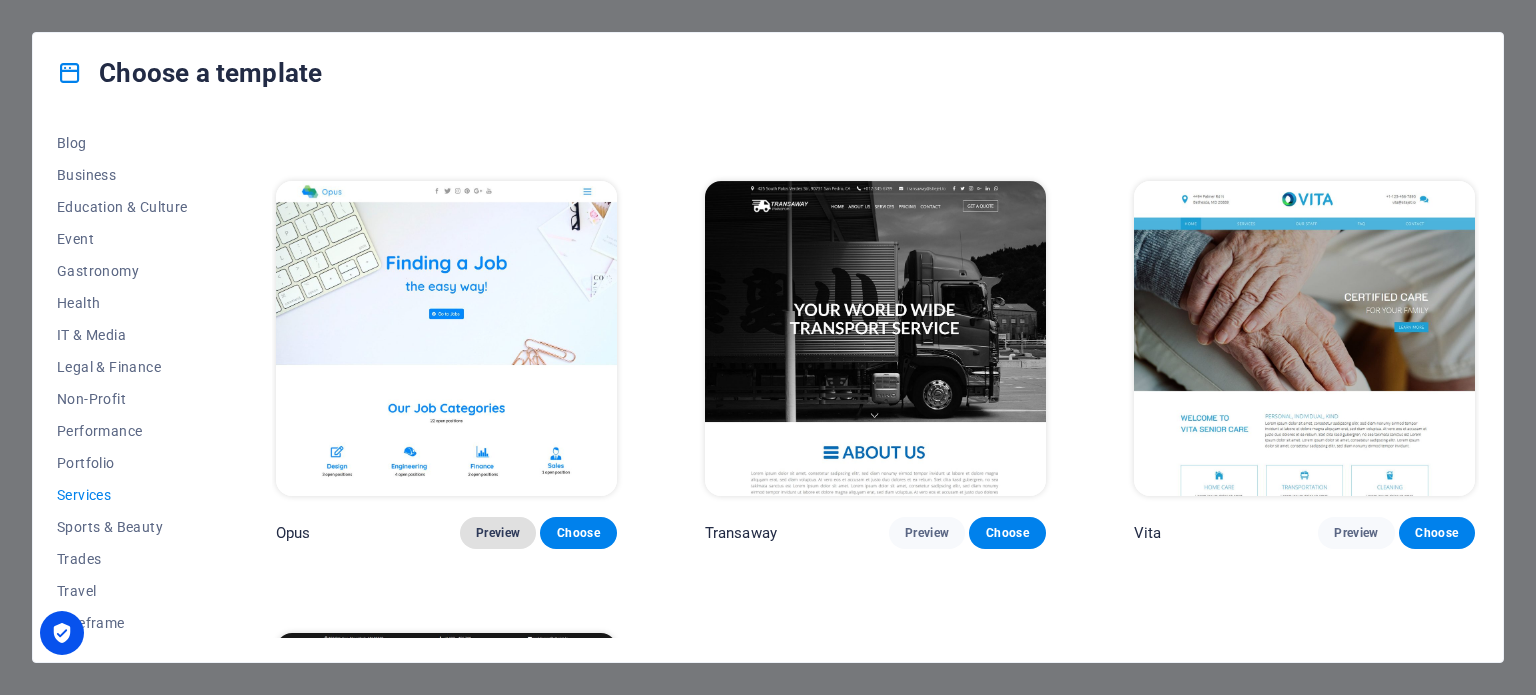 click on "Preview" at bounding box center (498, 533) 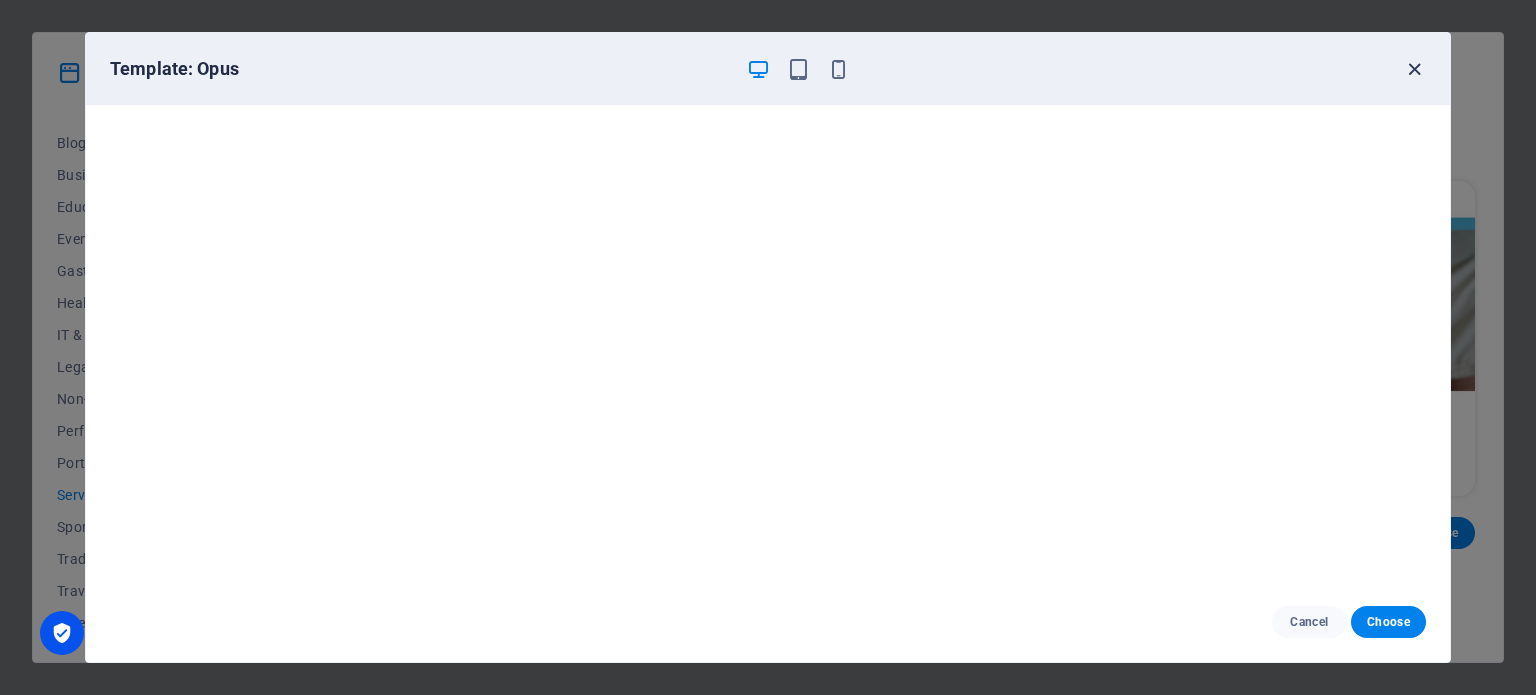 click at bounding box center [1414, 69] 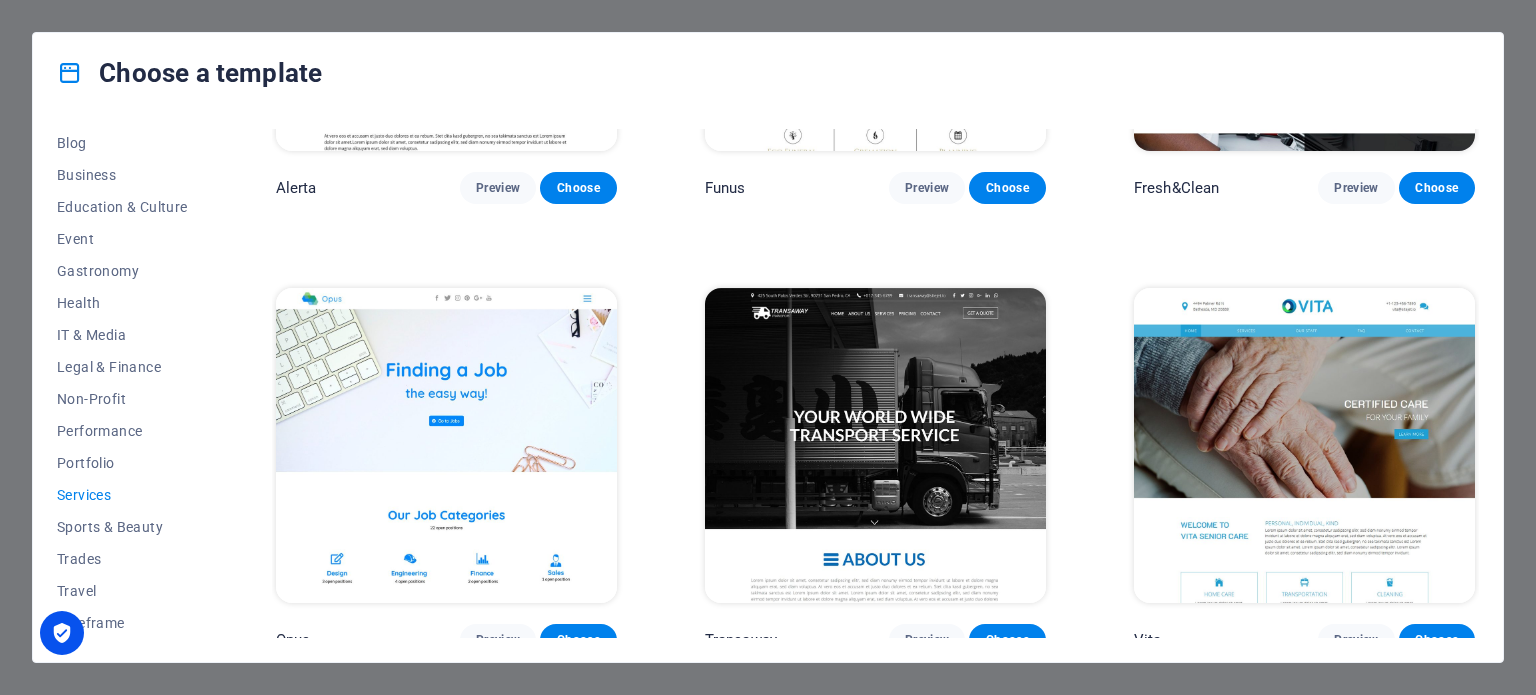 scroll, scrollTop: 2208, scrollLeft: 0, axis: vertical 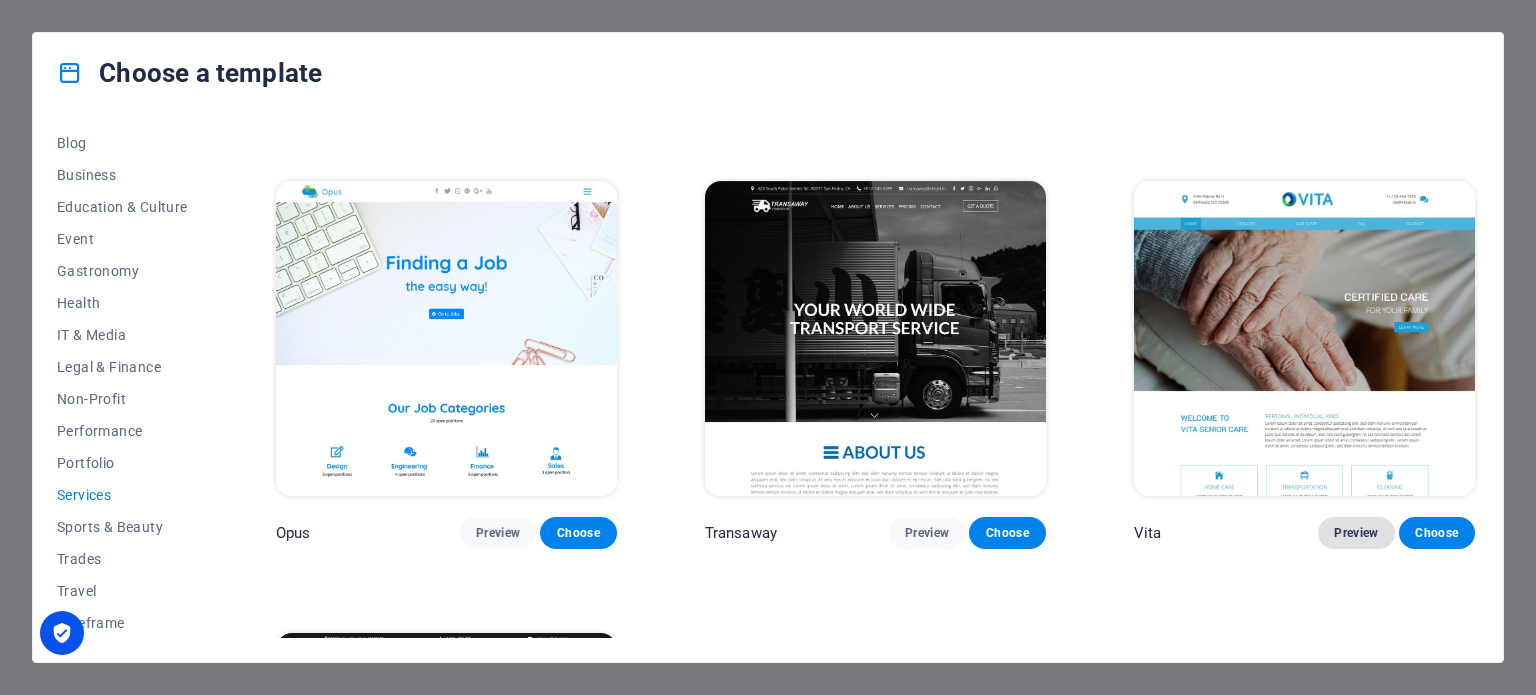 click on "Preview" at bounding box center (1356, 533) 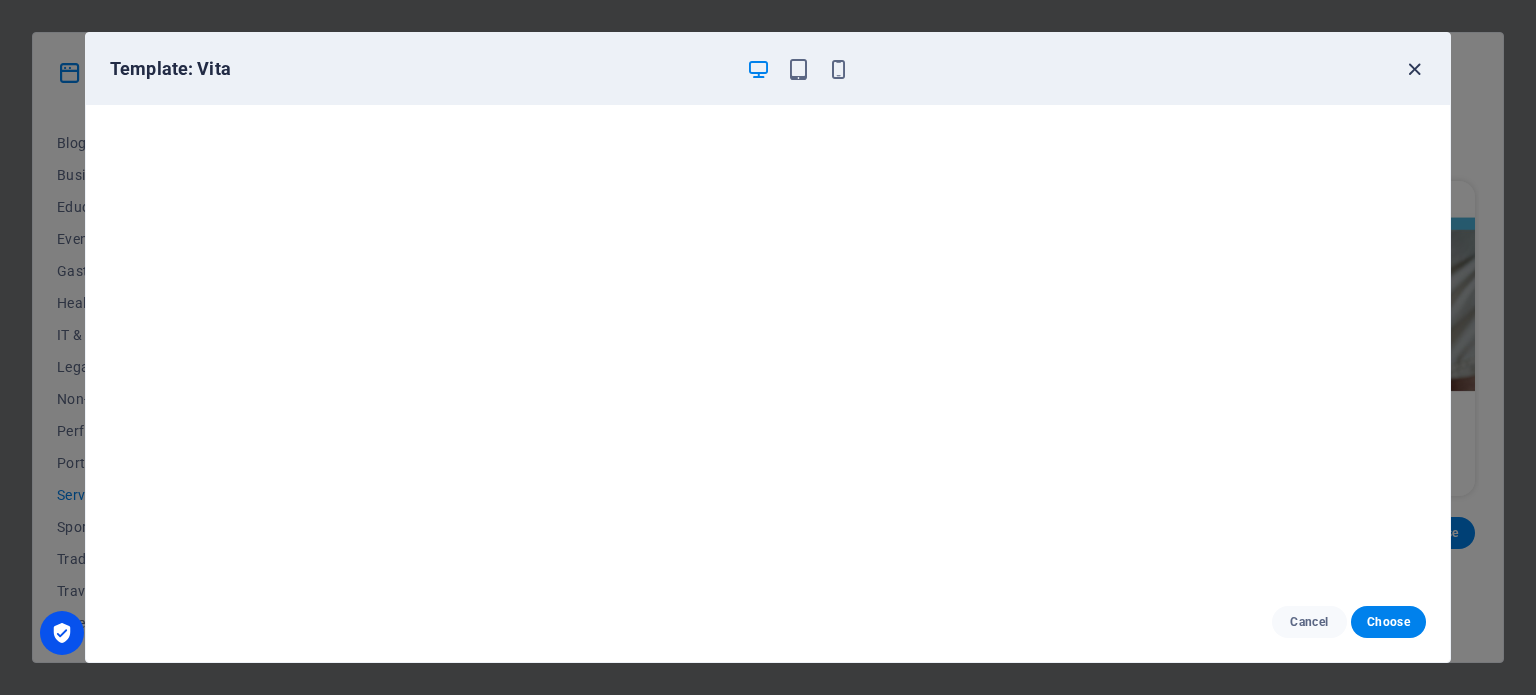 click at bounding box center (1414, 69) 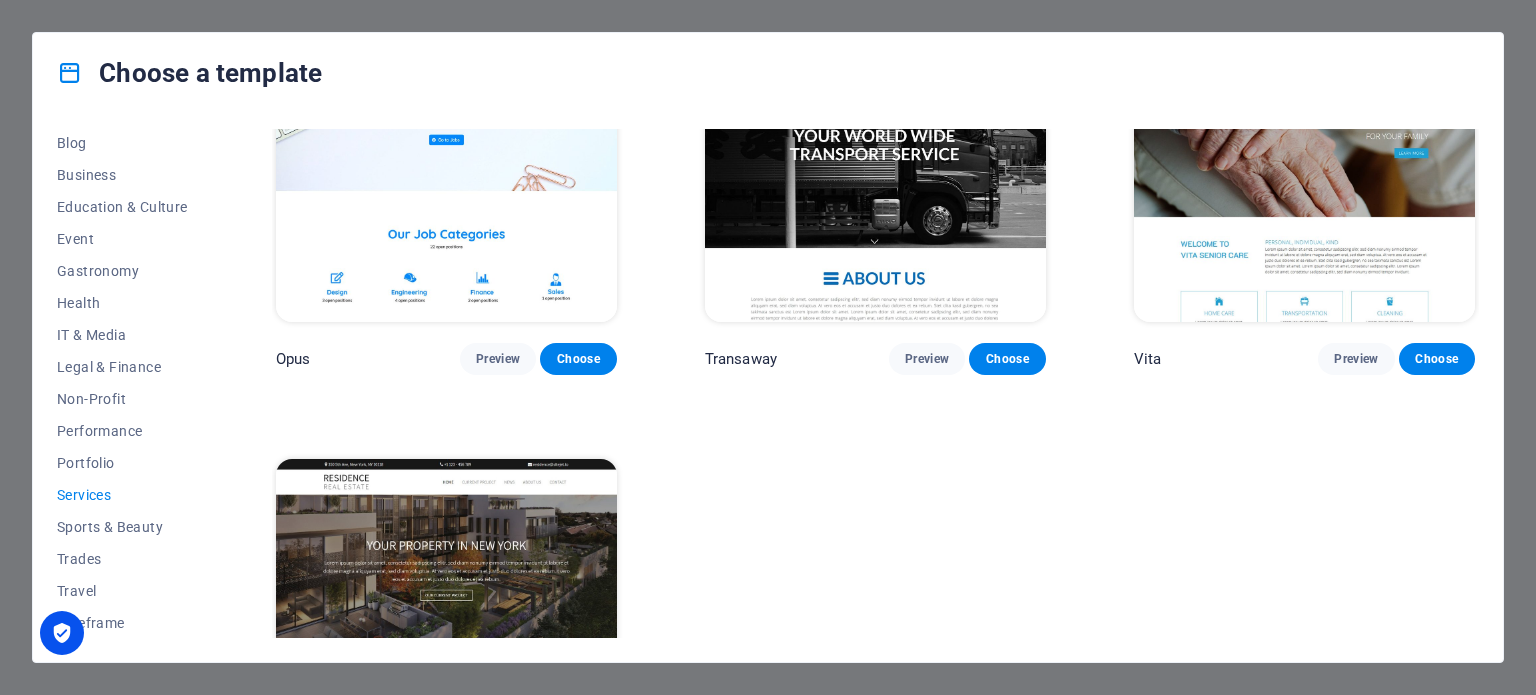 scroll, scrollTop: 2556, scrollLeft: 0, axis: vertical 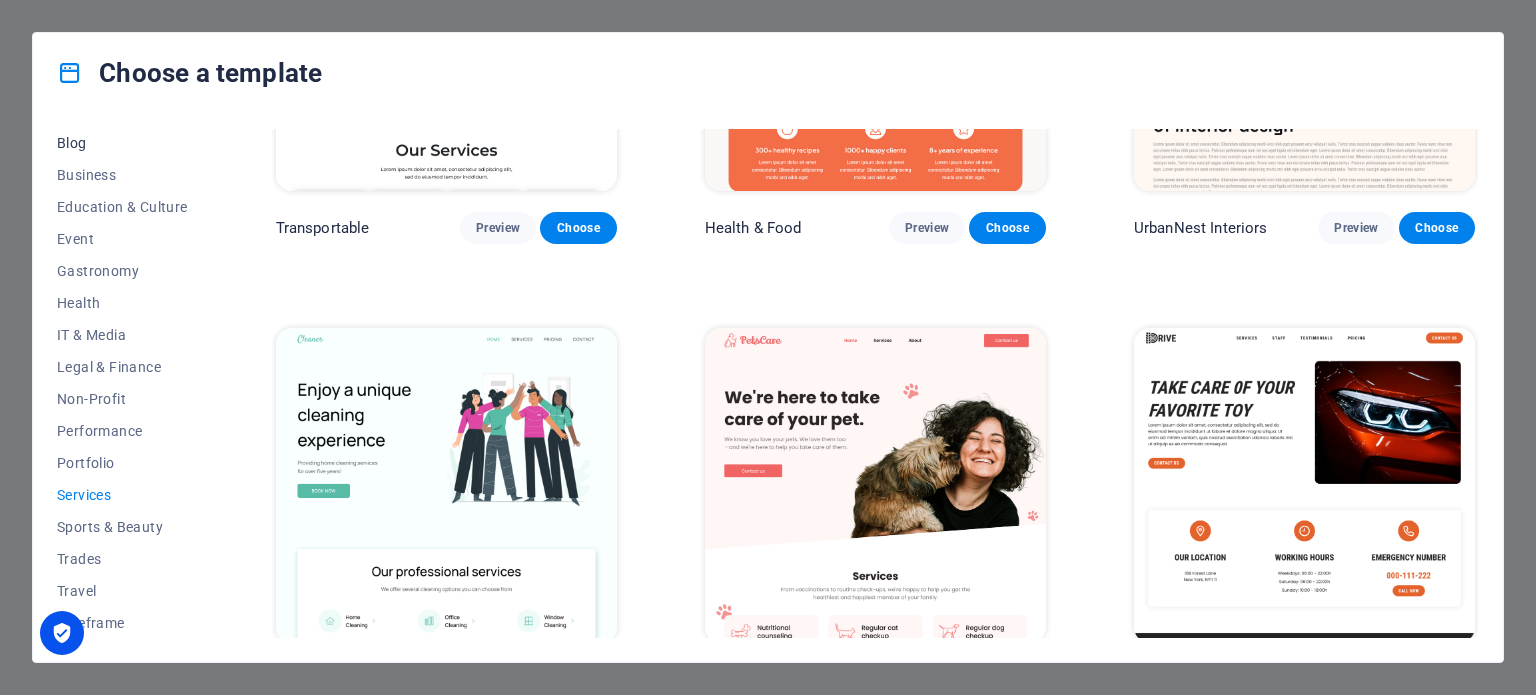 click on "Blog" at bounding box center (122, 143) 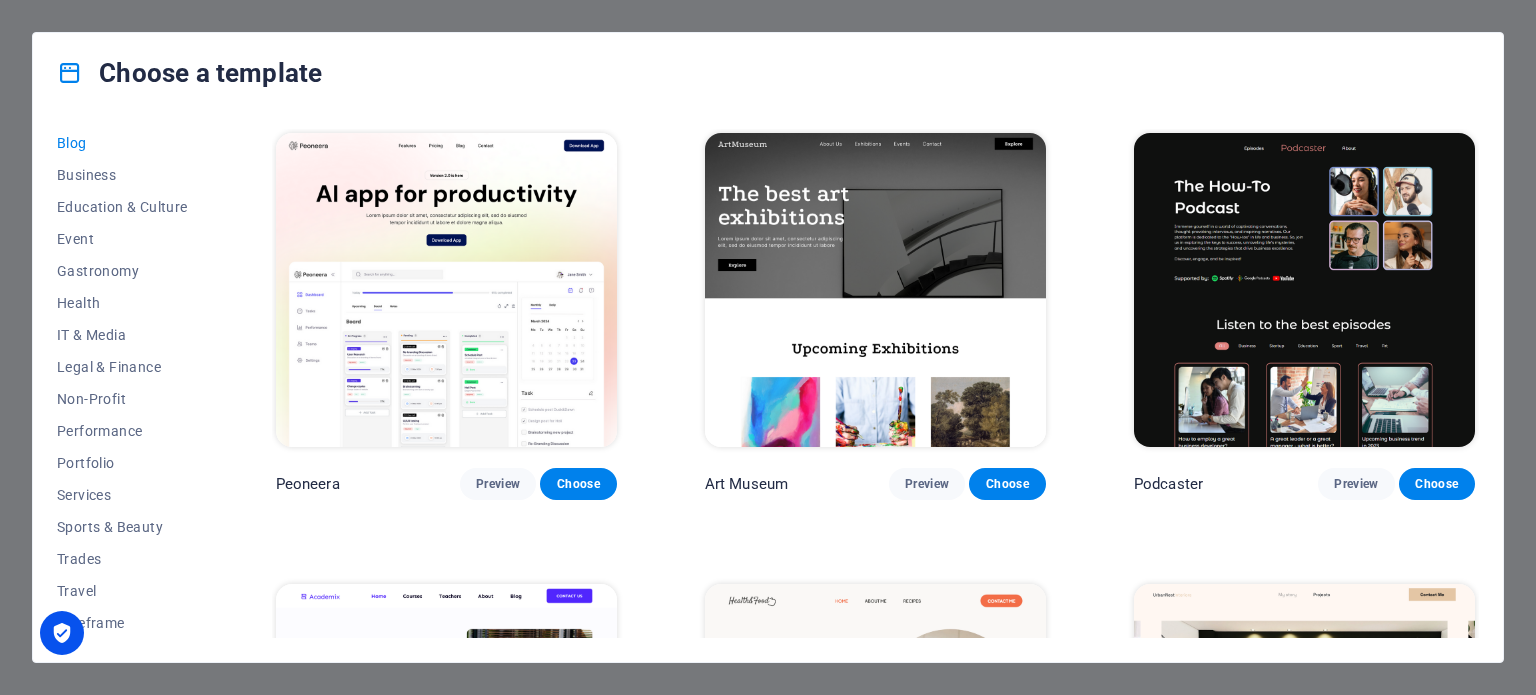 scroll, scrollTop: 0, scrollLeft: 0, axis: both 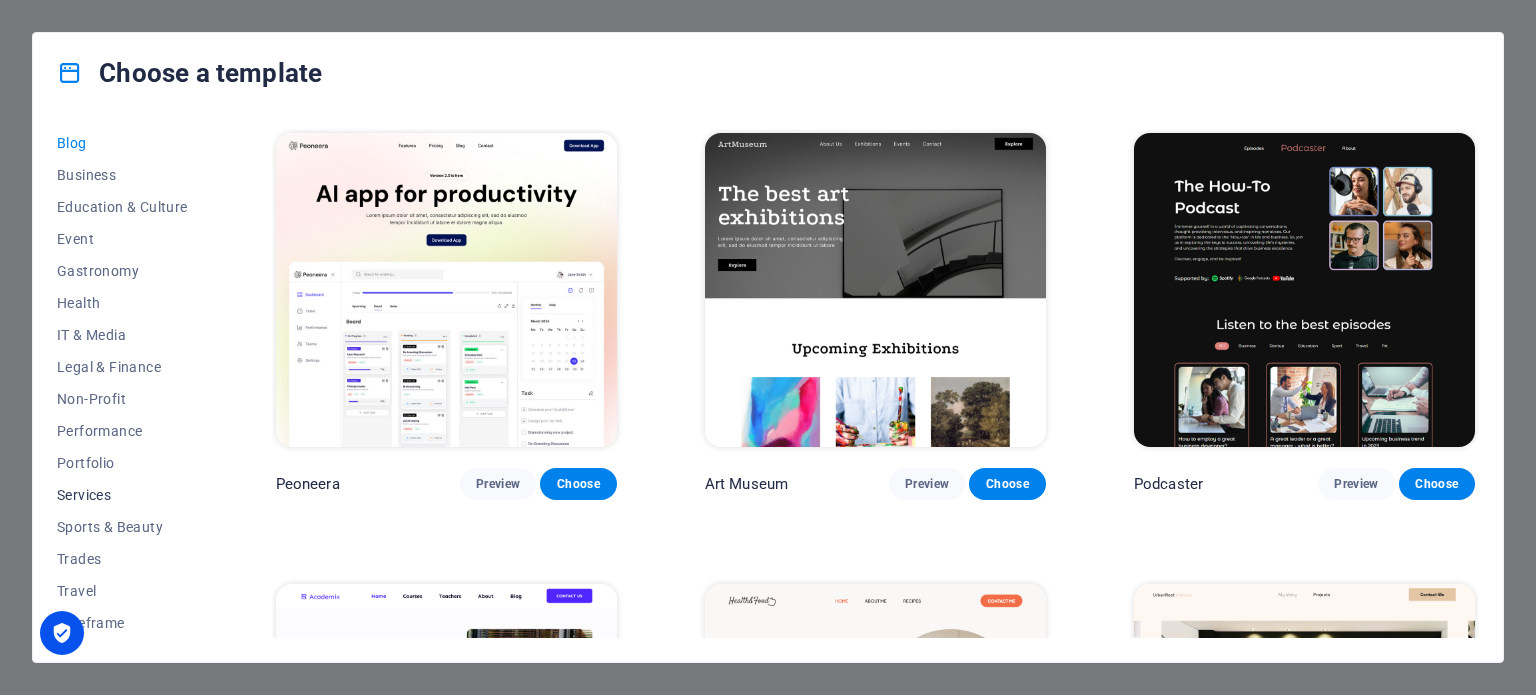 click on "Services" at bounding box center (122, 495) 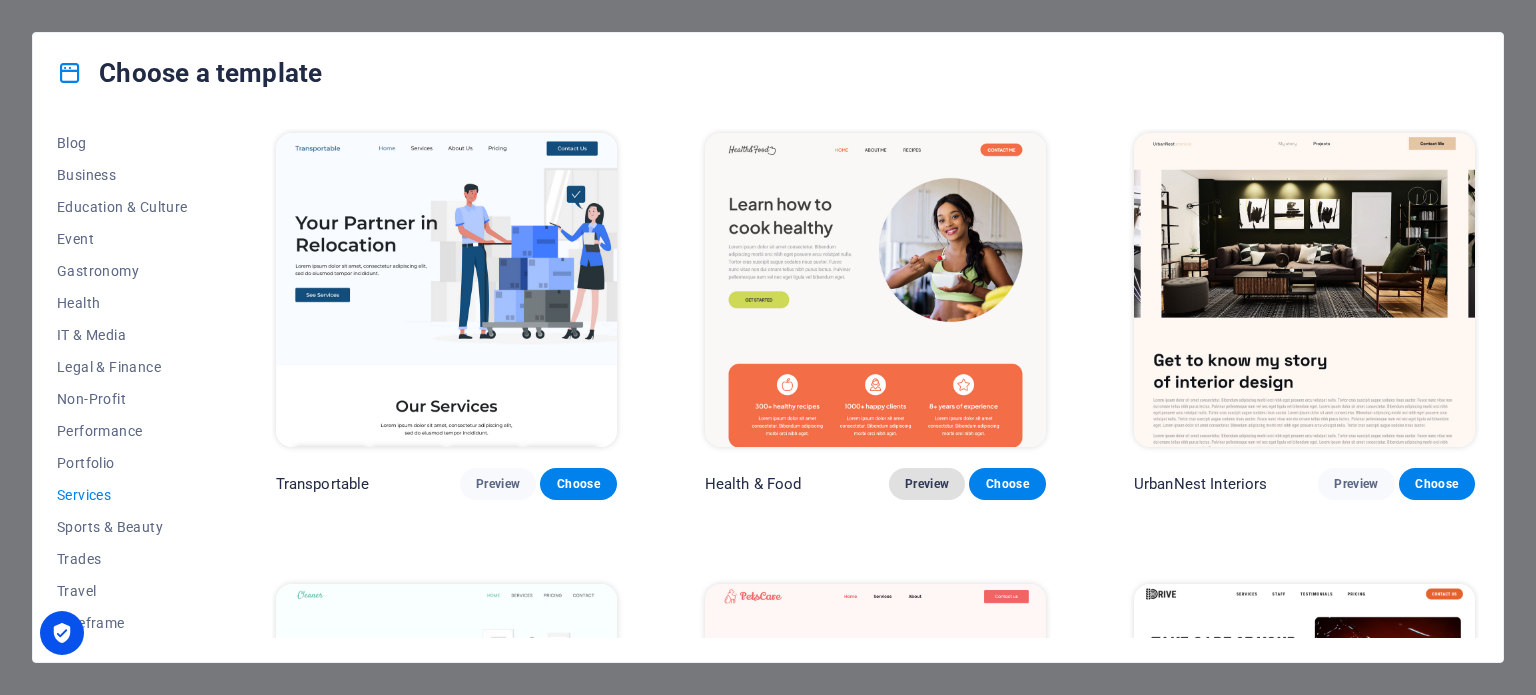 click on "Preview" at bounding box center [927, 484] 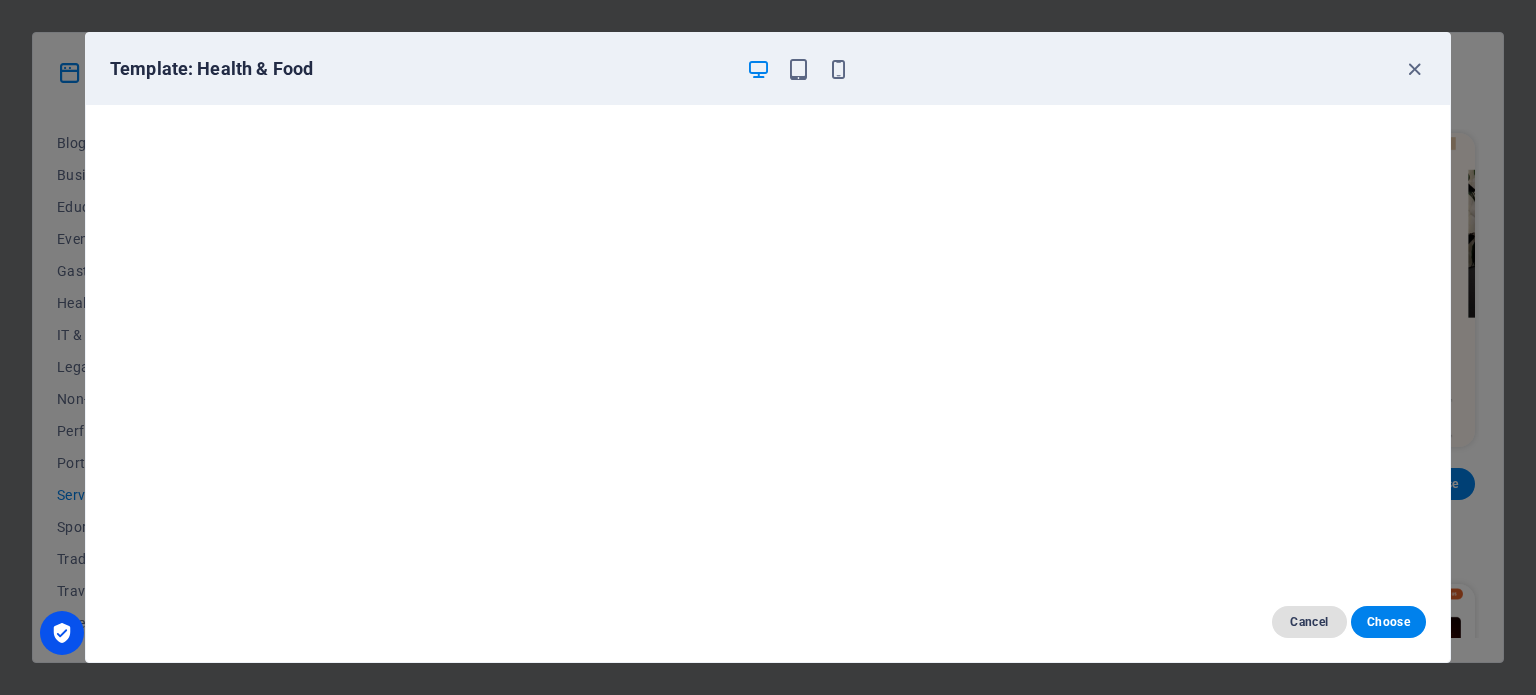 click on "Cancel" at bounding box center (1309, 622) 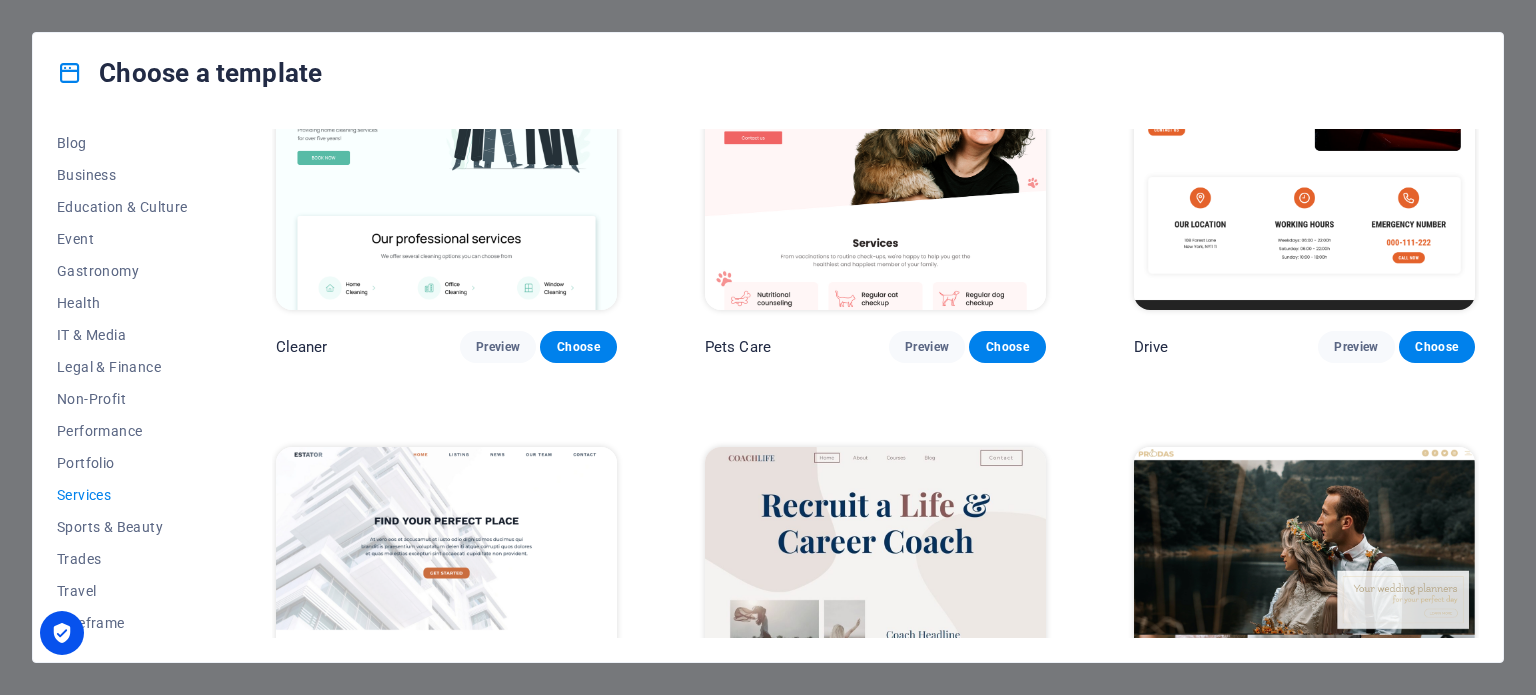 scroll, scrollTop: 600, scrollLeft: 0, axis: vertical 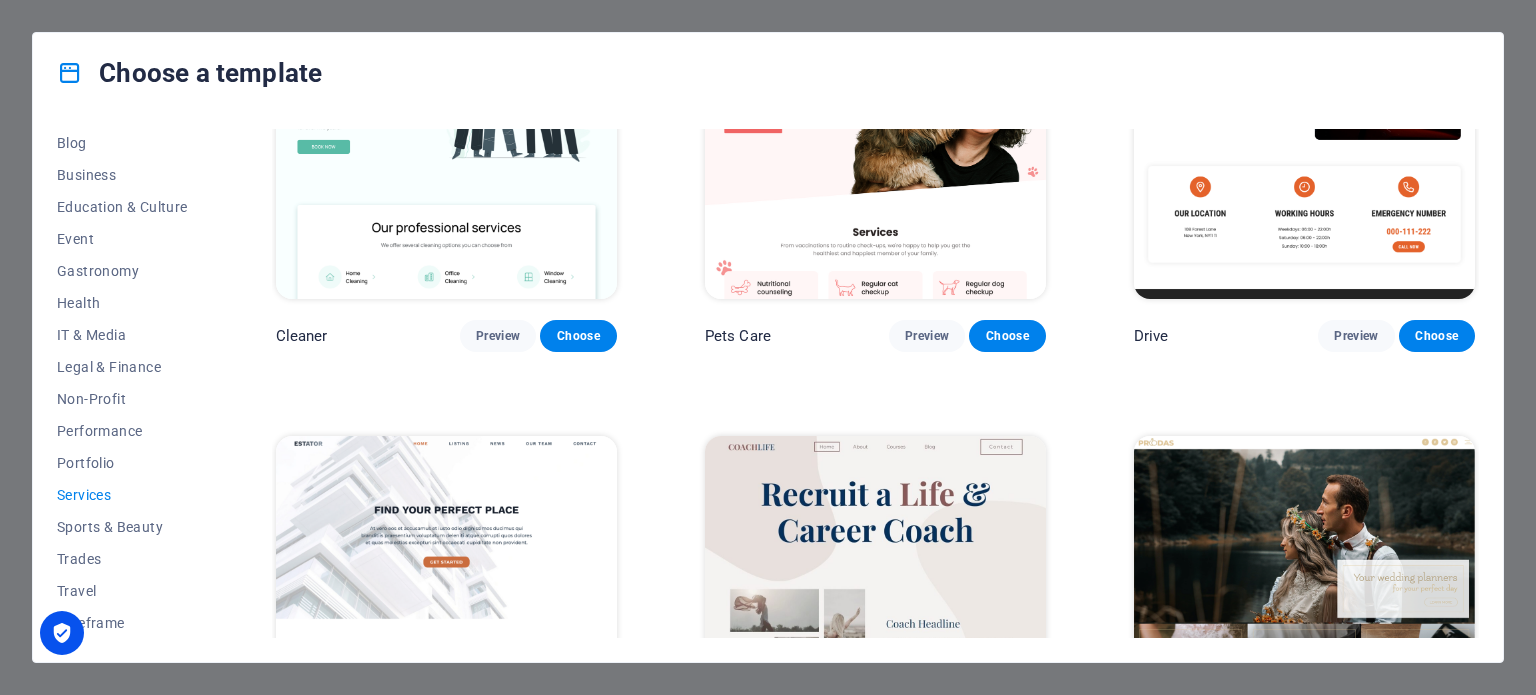 click at bounding box center [875, 141] 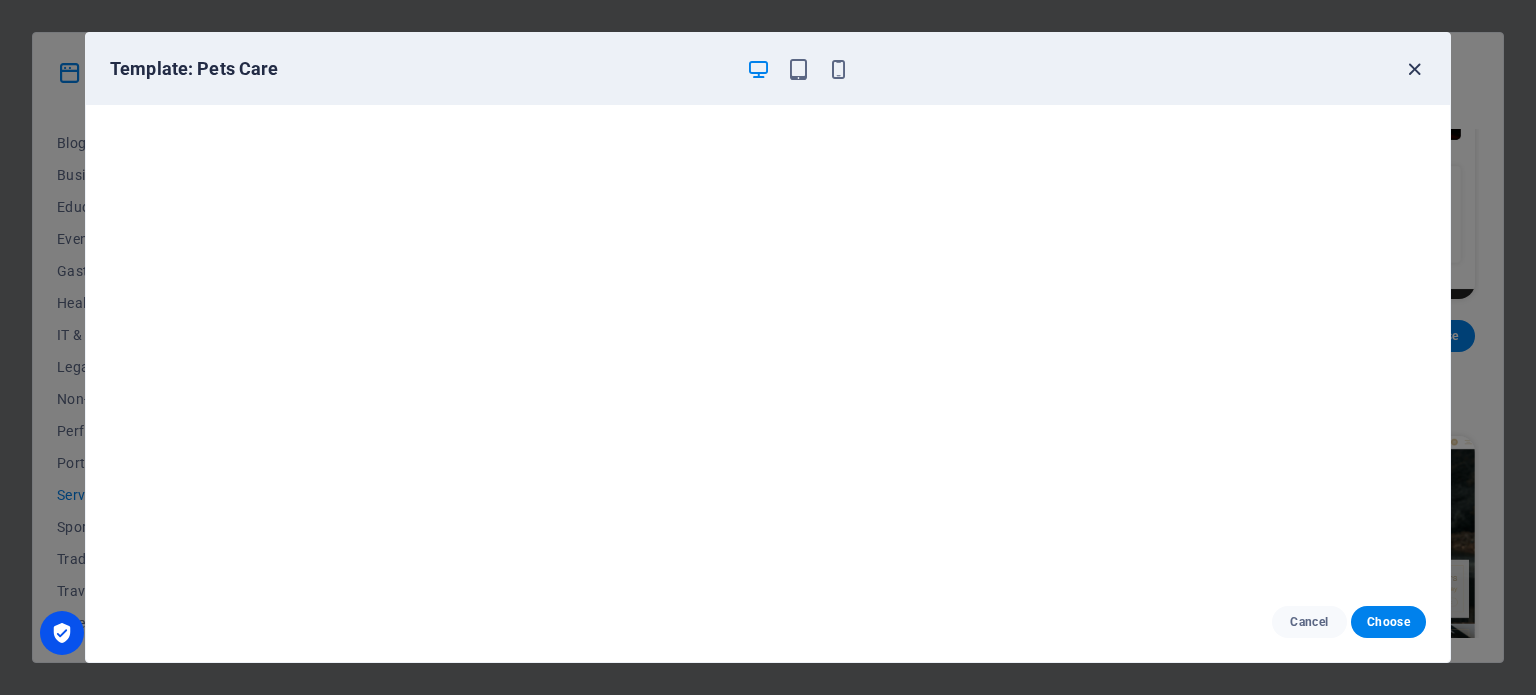 click at bounding box center (1414, 69) 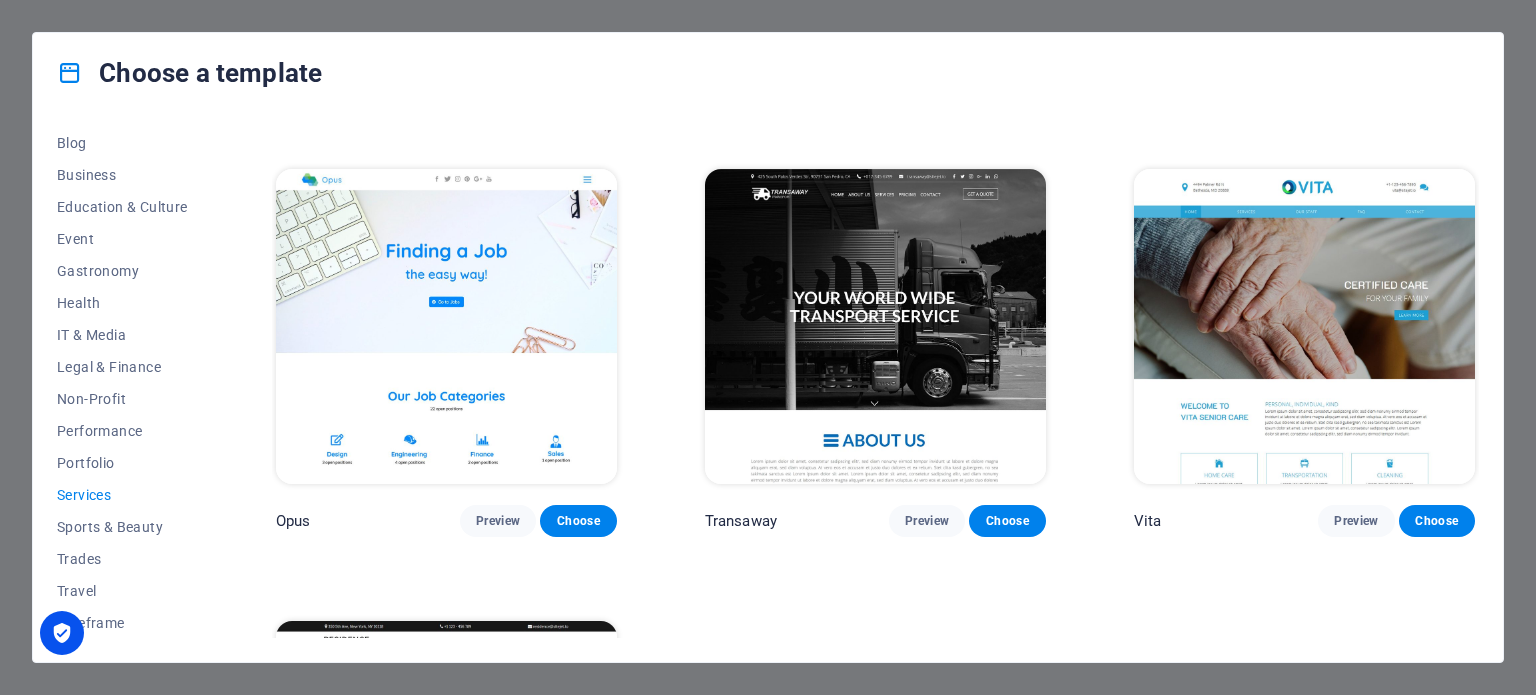 scroll, scrollTop: 2000, scrollLeft: 0, axis: vertical 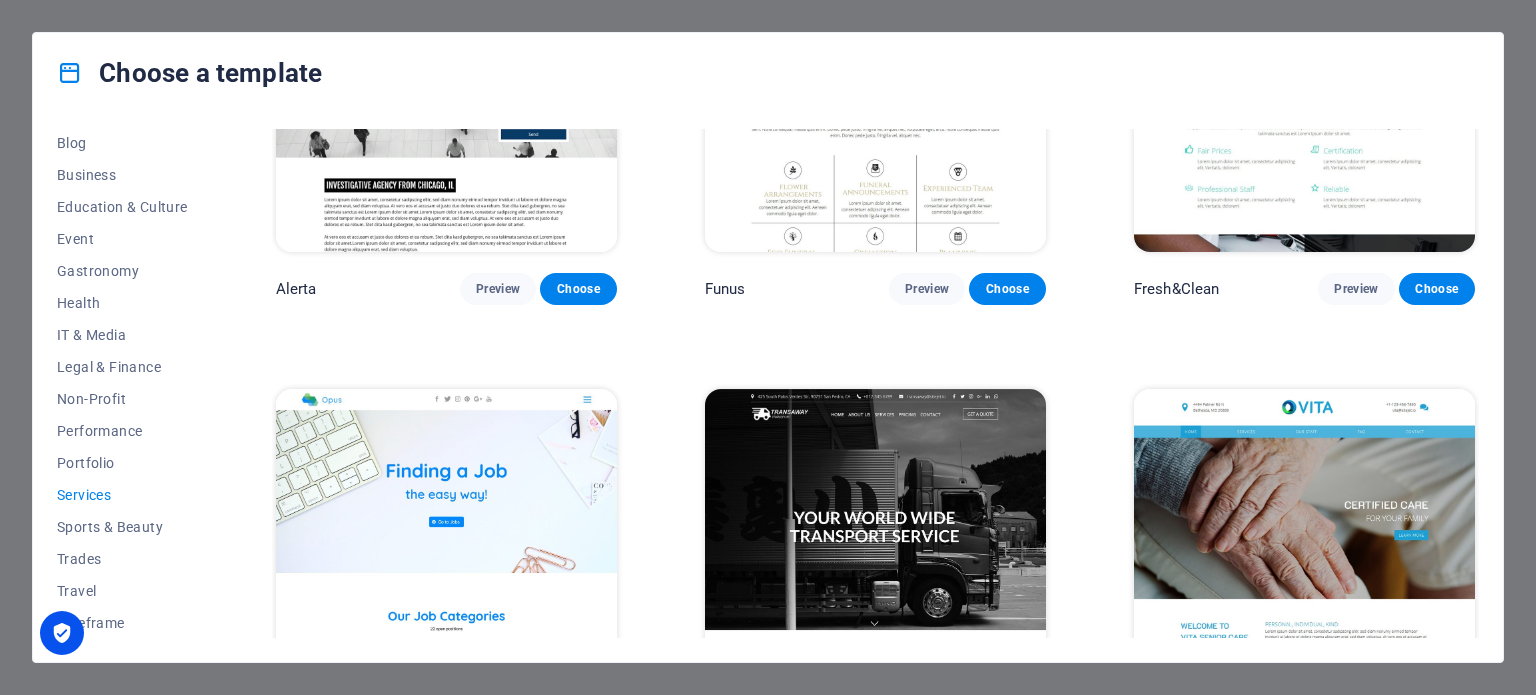 click on "Services" at bounding box center [122, 495] 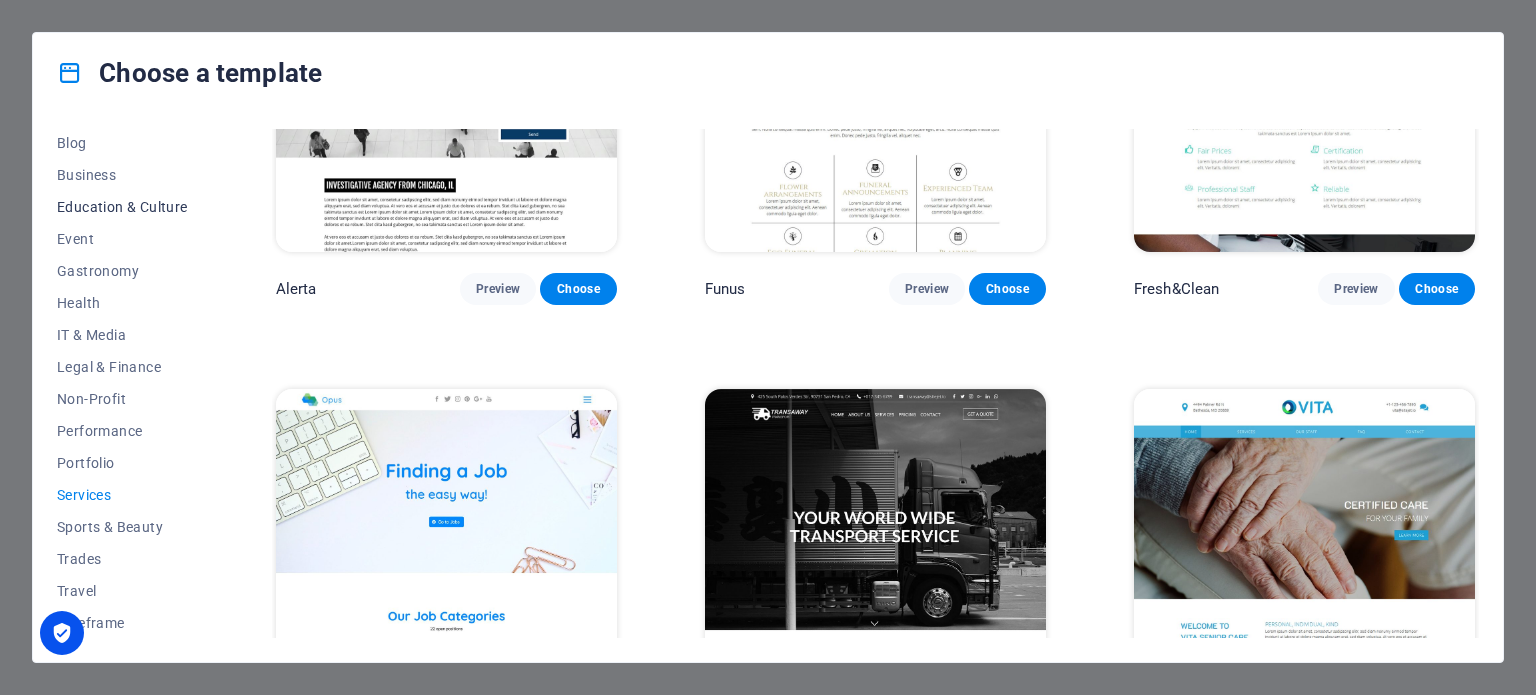 click on "Education & Culture" at bounding box center [122, 207] 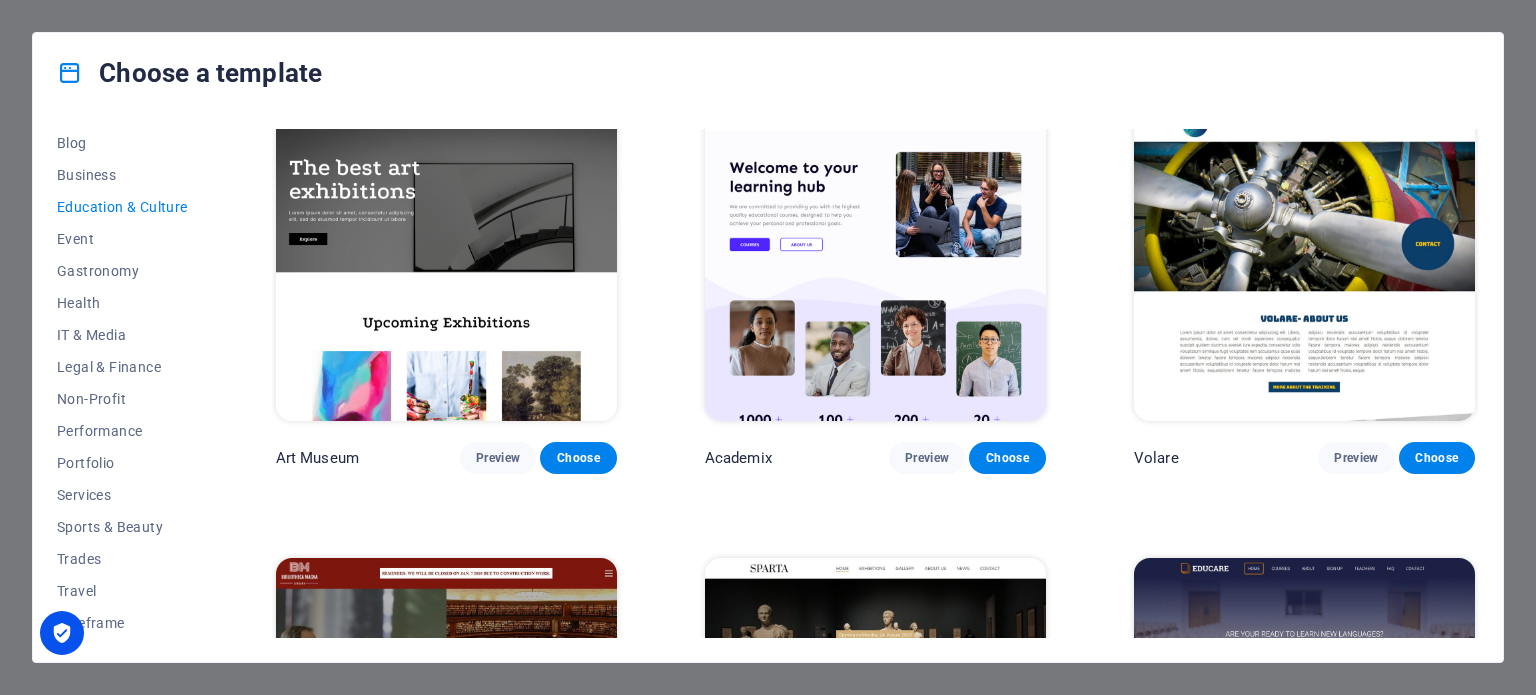 scroll, scrollTop: 0, scrollLeft: 0, axis: both 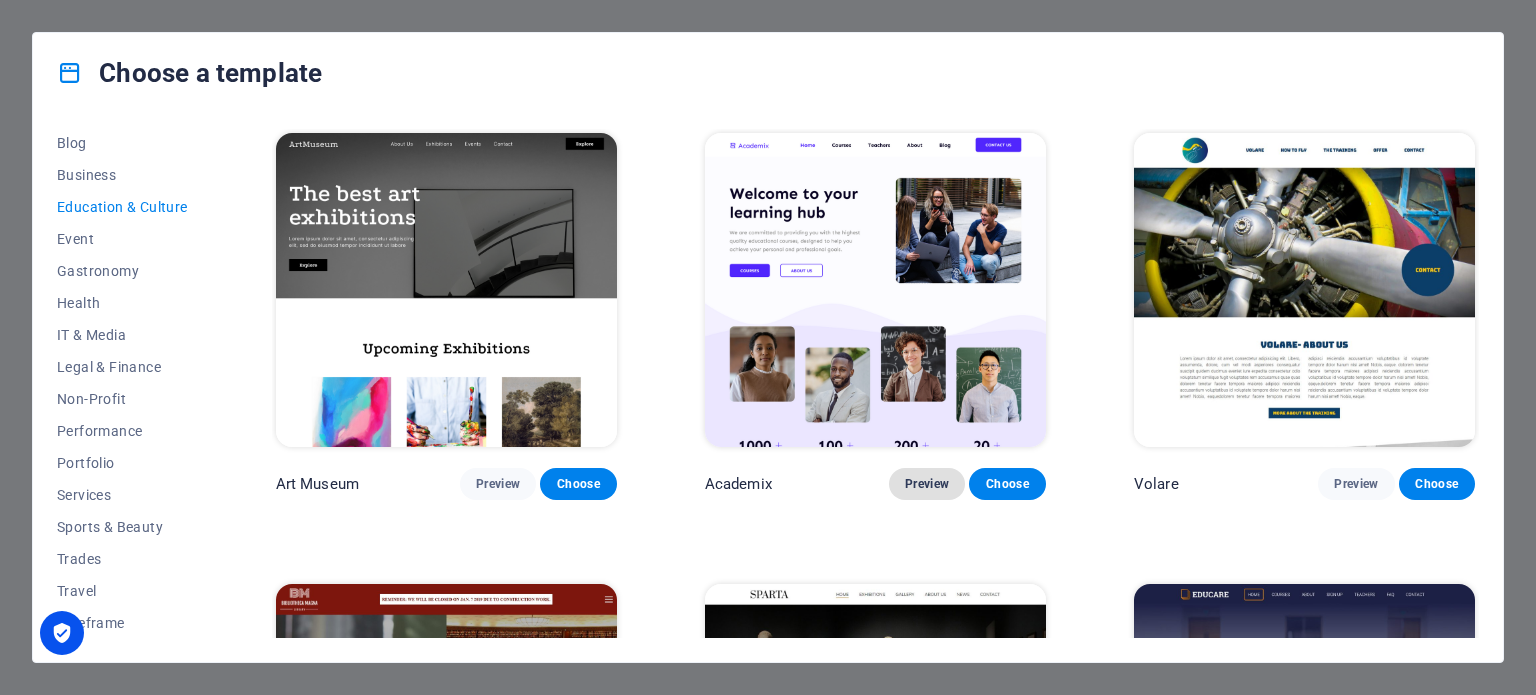 click on "Preview" at bounding box center (927, 484) 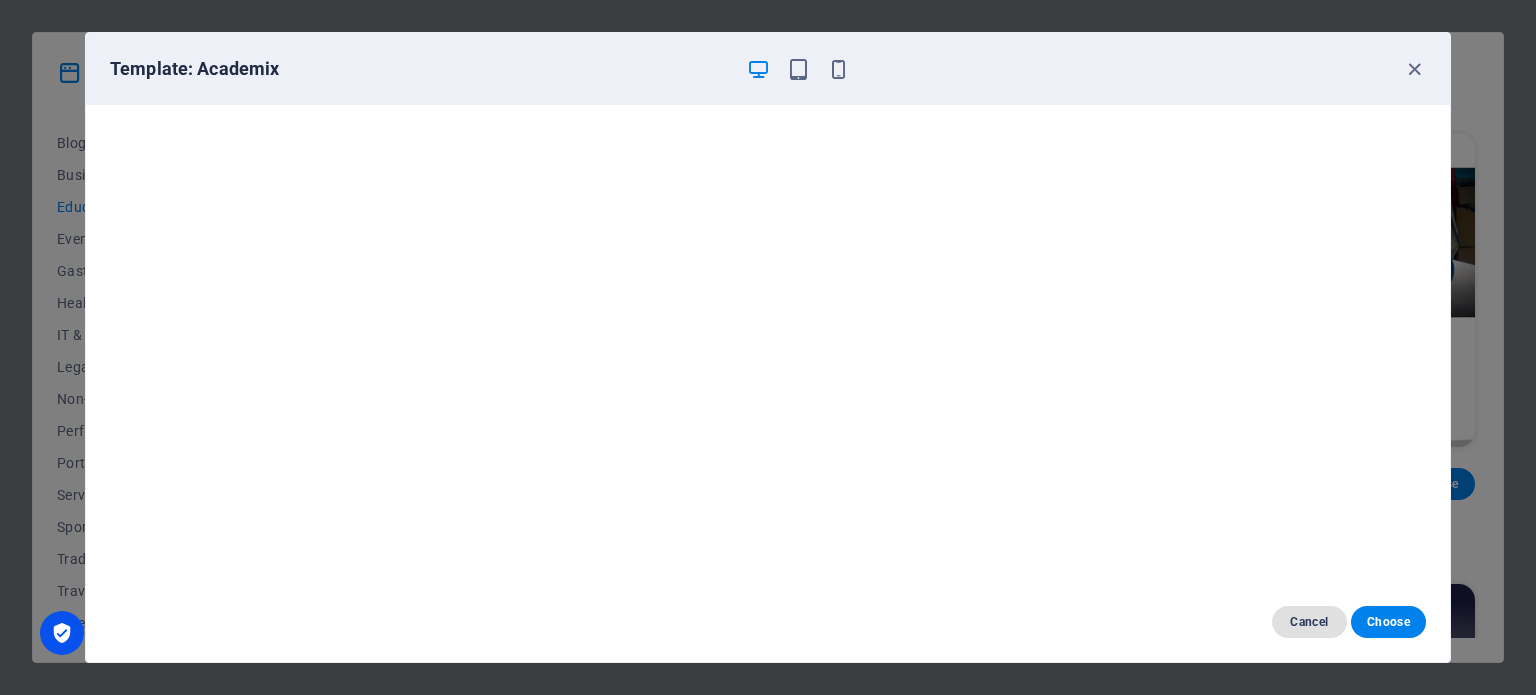 click on "Cancel" at bounding box center [1309, 622] 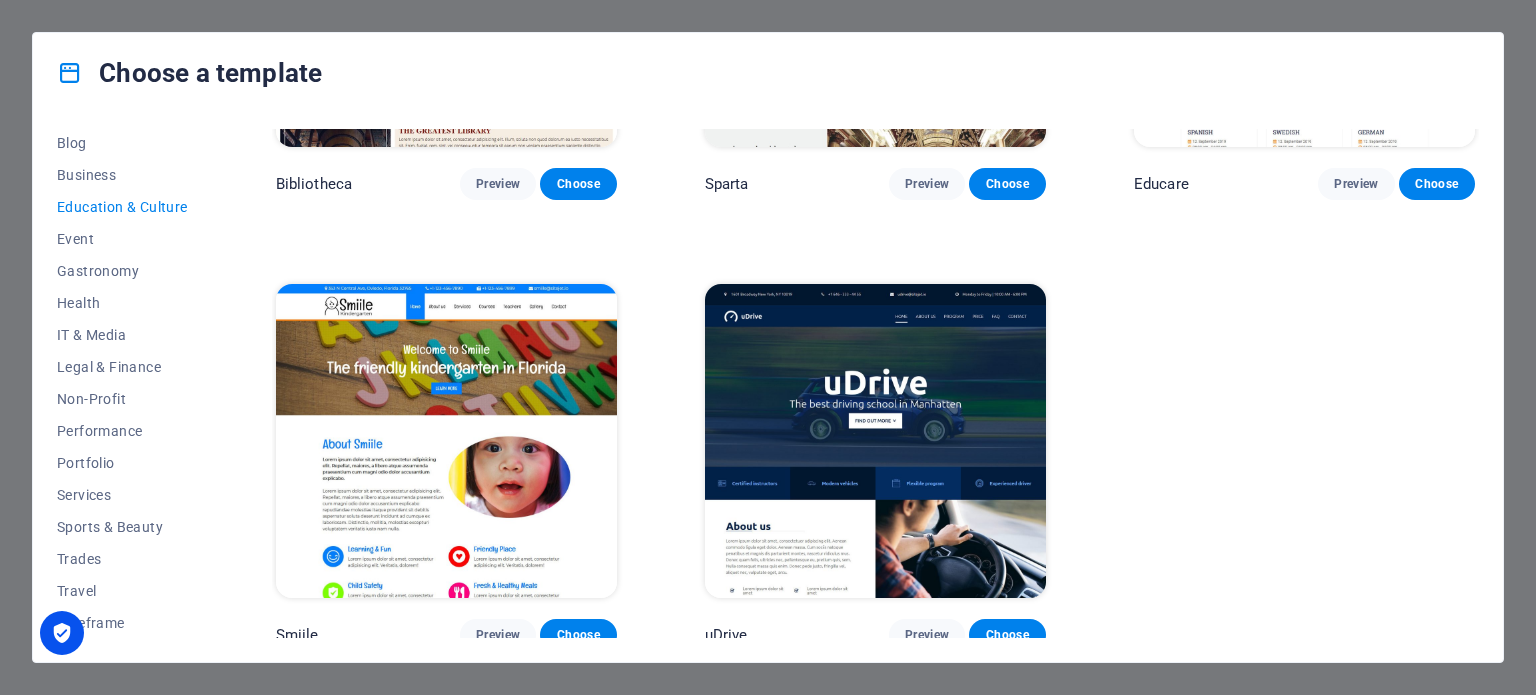 scroll, scrollTop: 758, scrollLeft: 0, axis: vertical 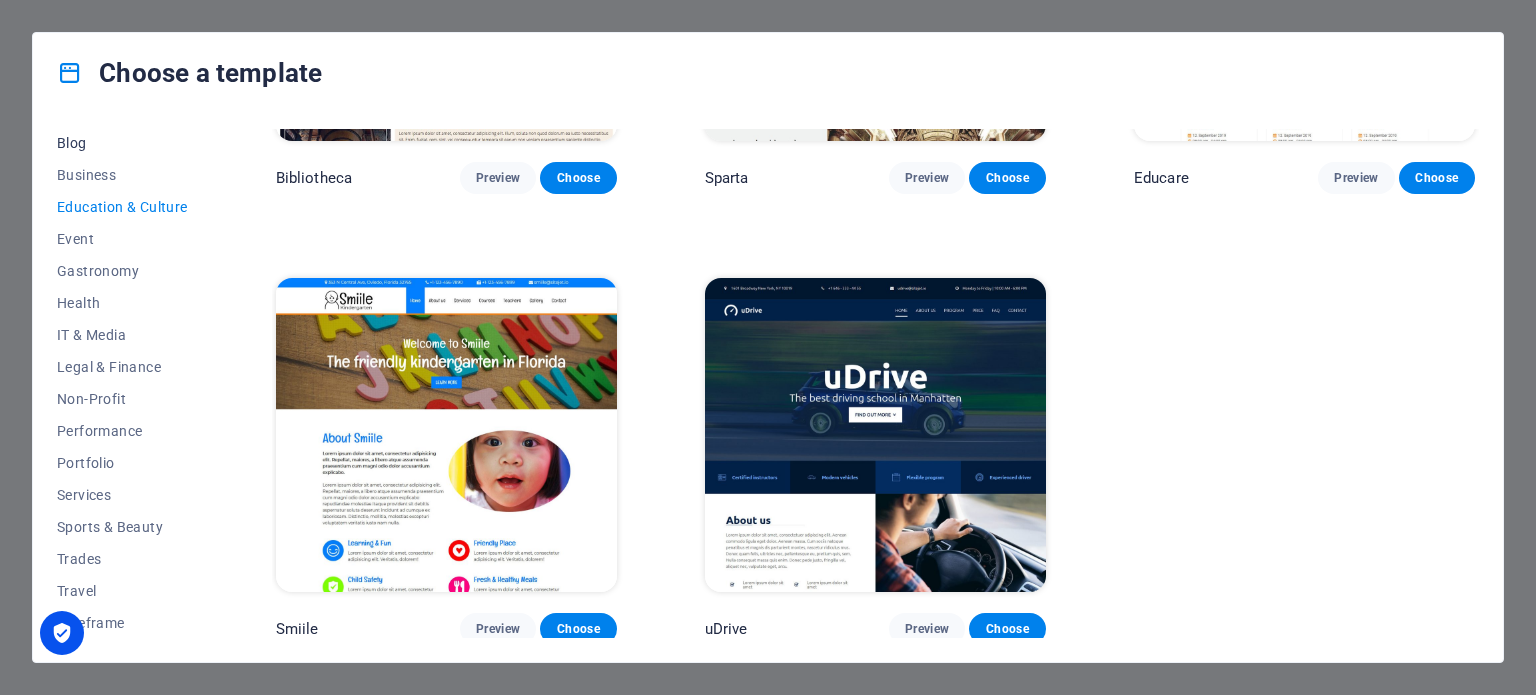 click on "Blog" at bounding box center (122, 143) 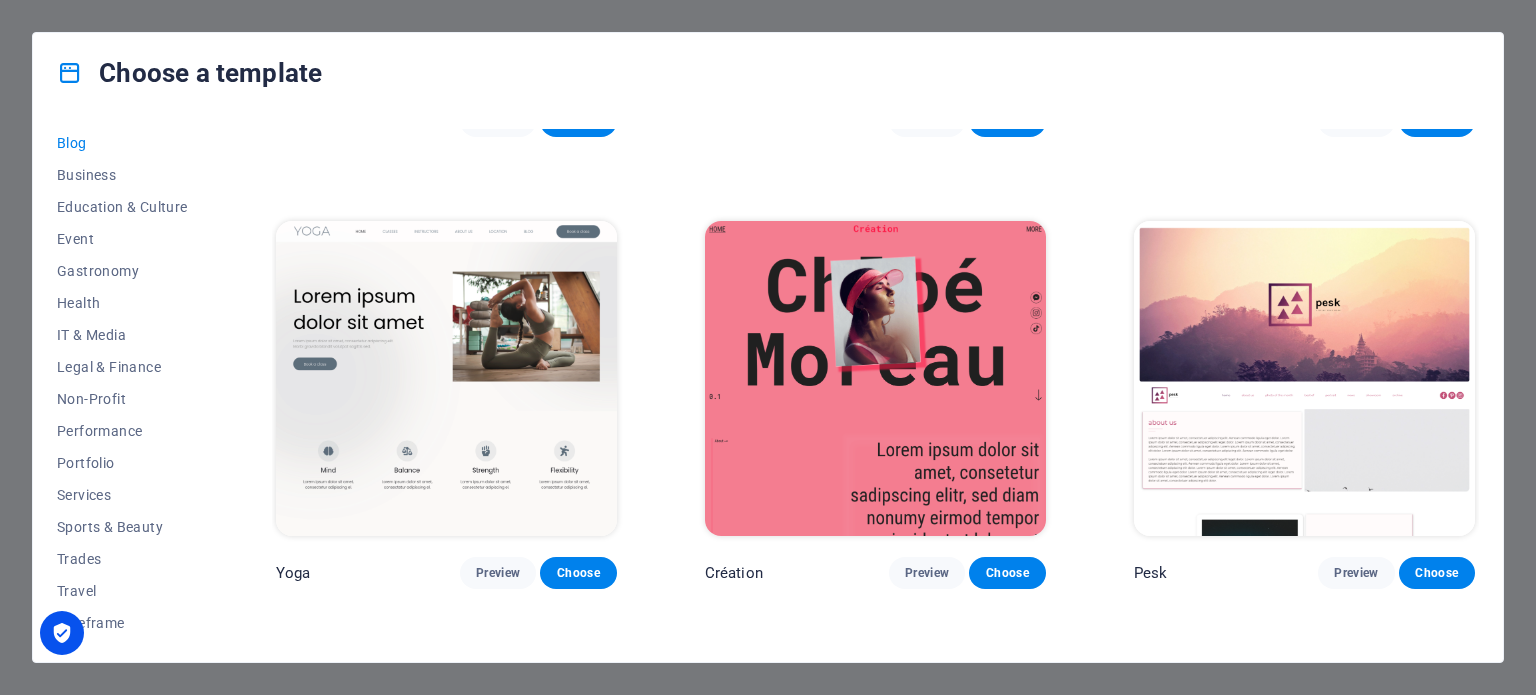 scroll, scrollTop: 2200, scrollLeft: 0, axis: vertical 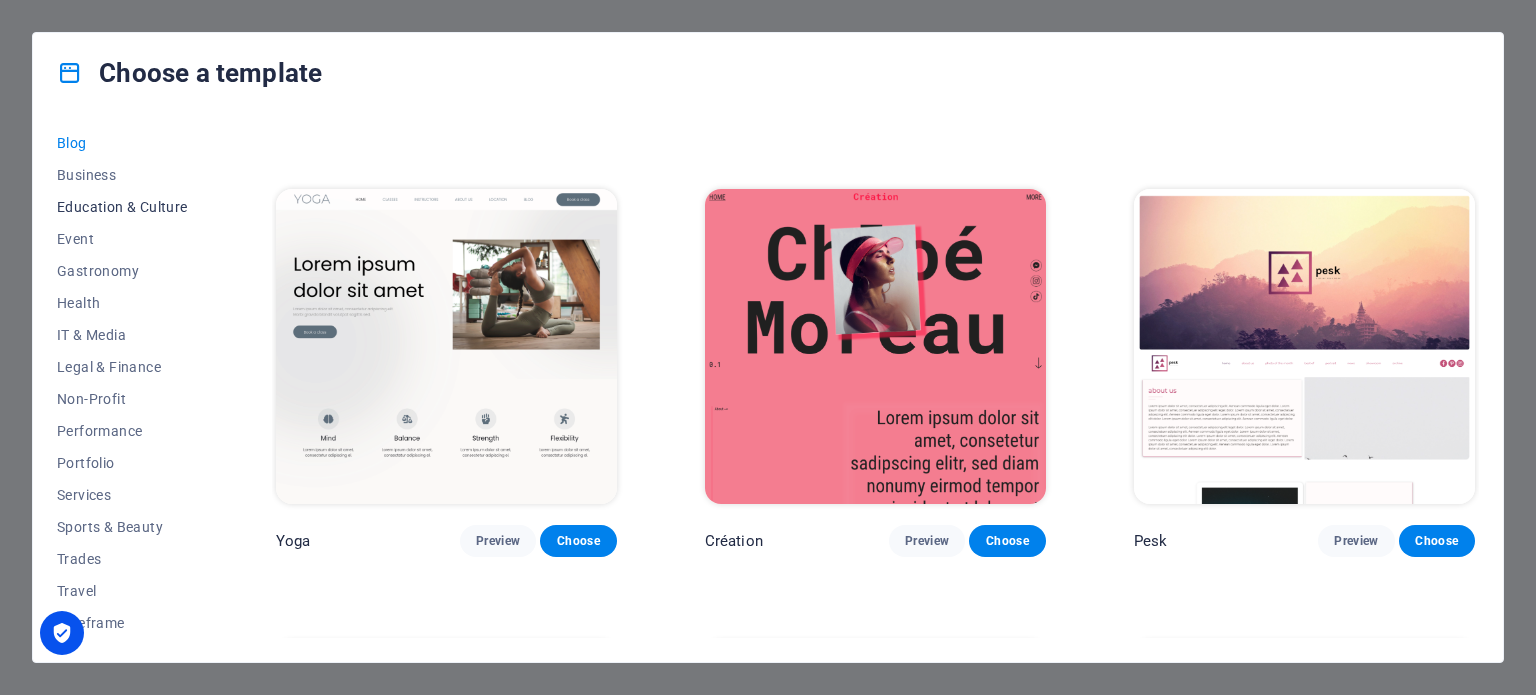 click on "Education & Culture" at bounding box center [122, 207] 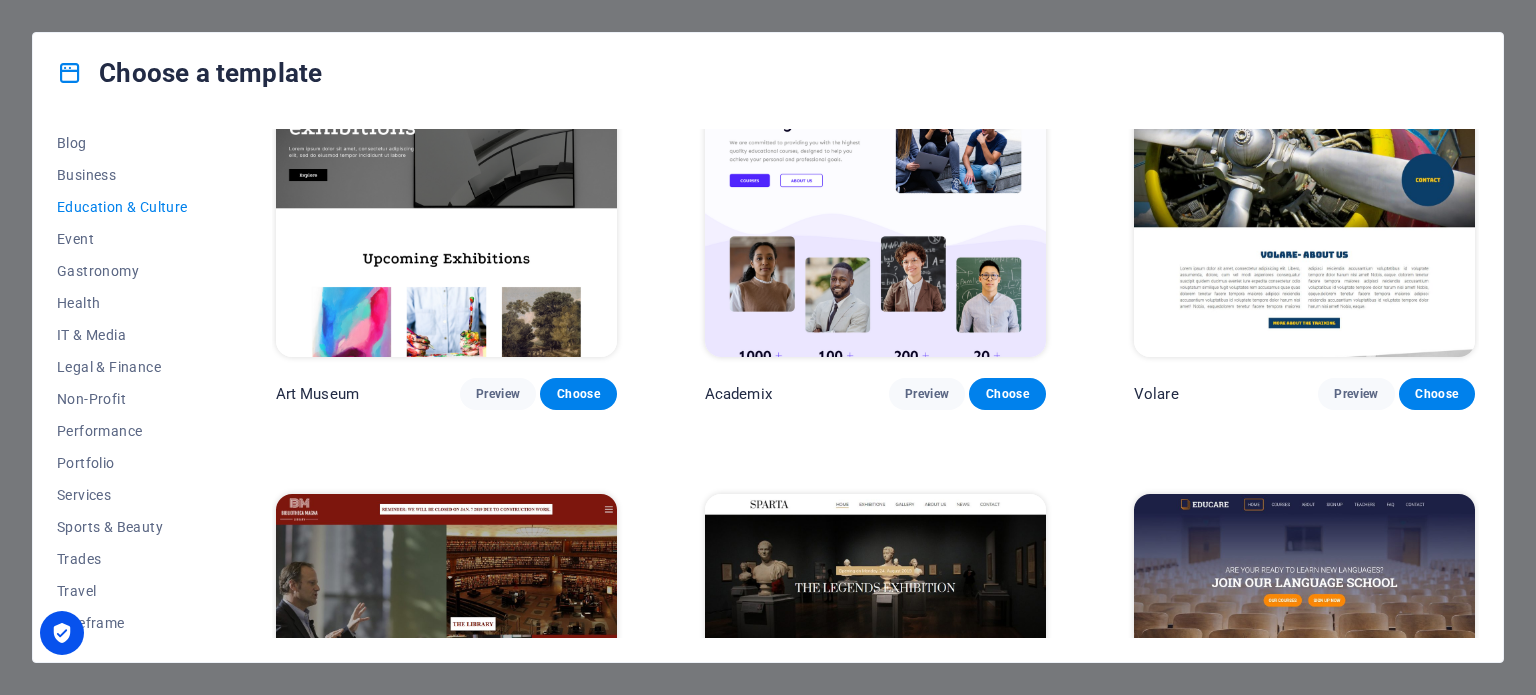 scroll, scrollTop: 0, scrollLeft: 0, axis: both 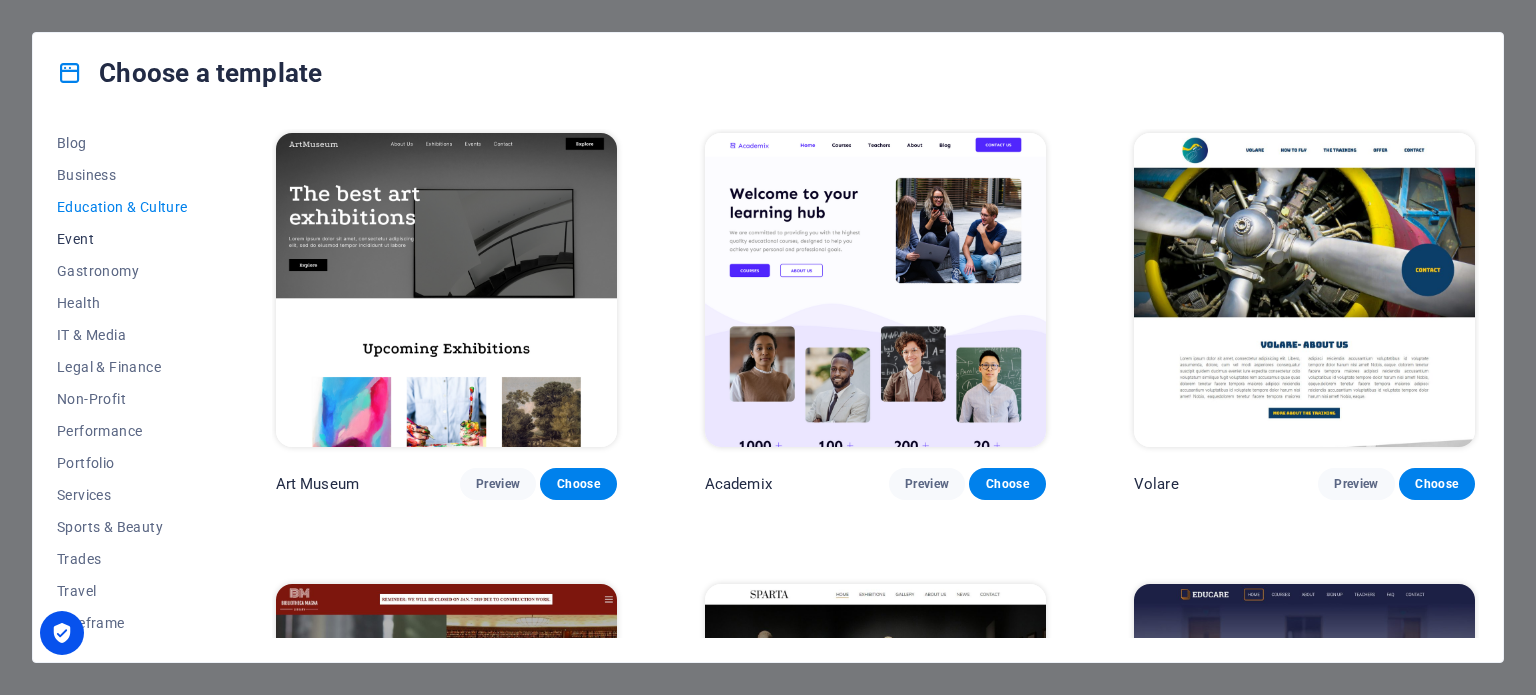 click on "Event" at bounding box center (122, 239) 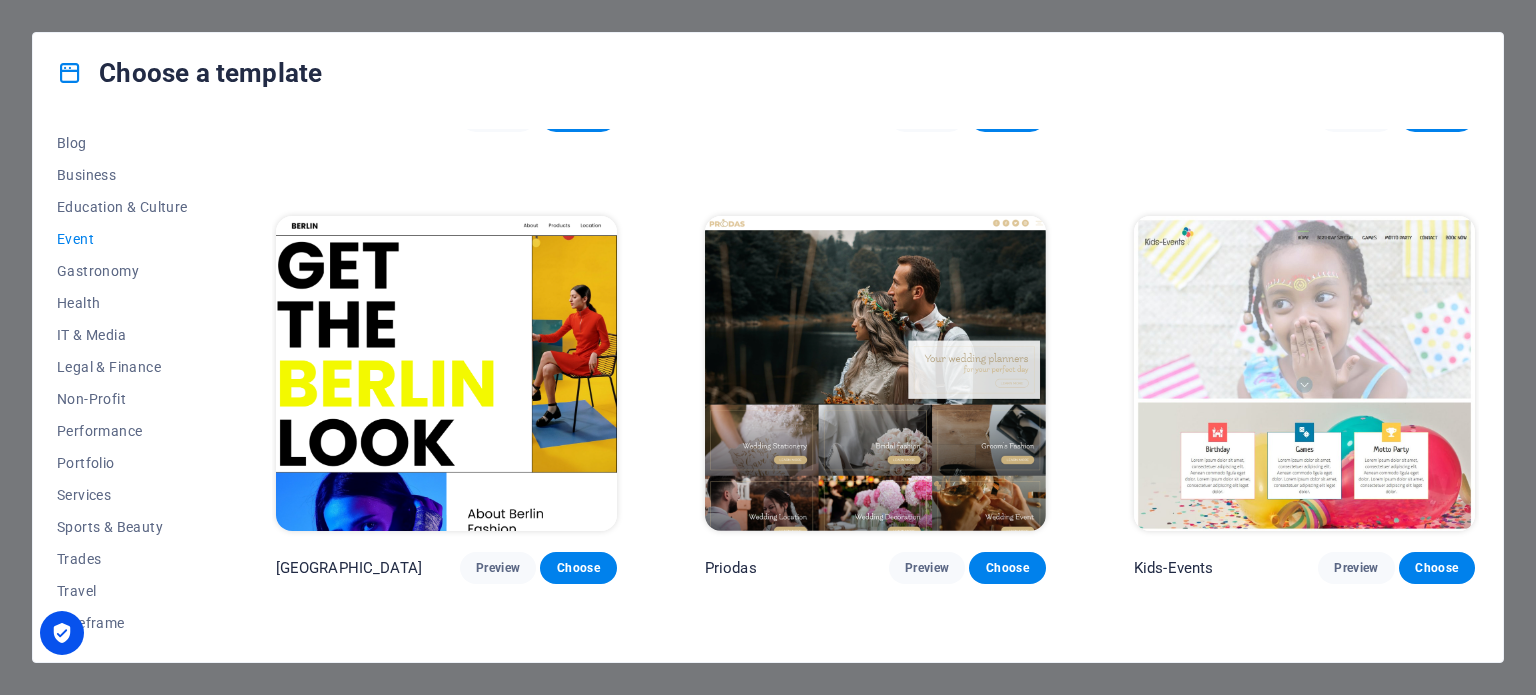 scroll, scrollTop: 400, scrollLeft: 0, axis: vertical 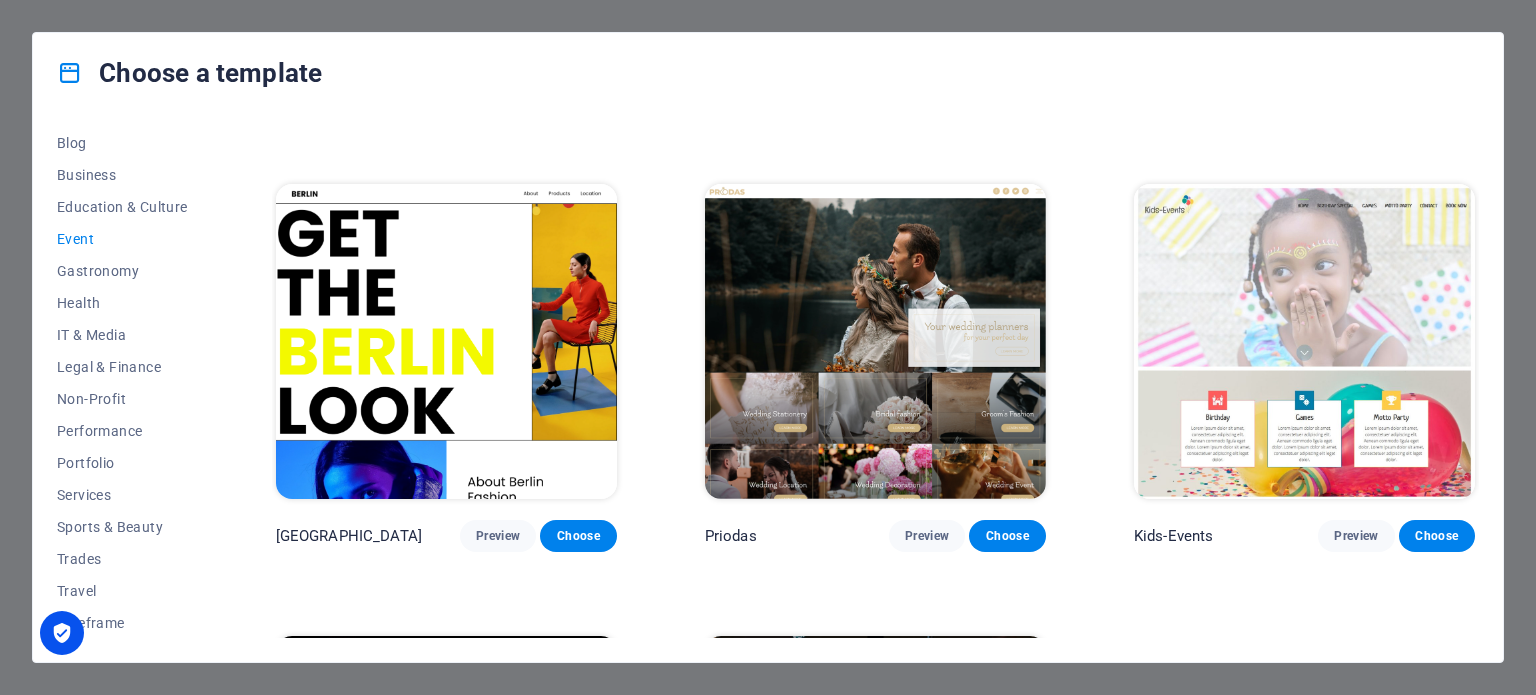 click at bounding box center (446, 341) 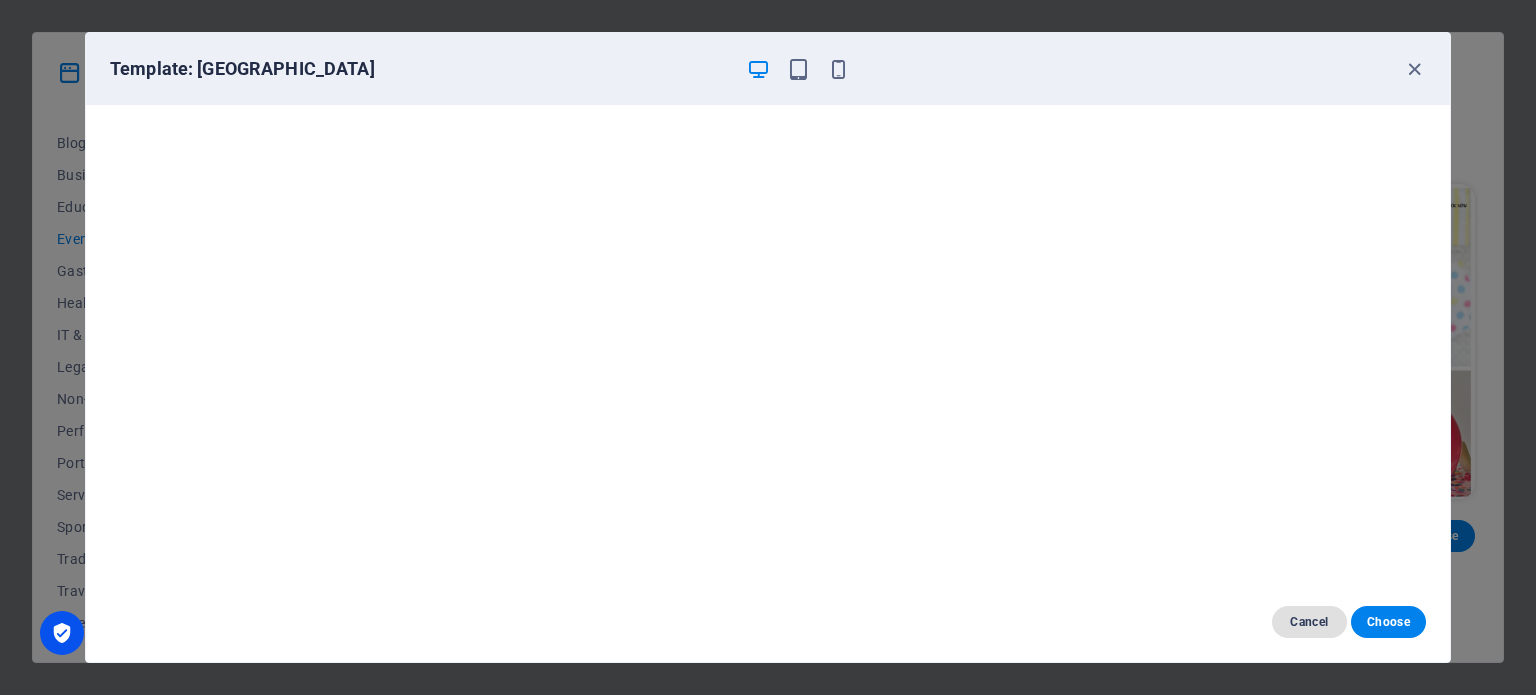 click on "Cancel" at bounding box center [1309, 622] 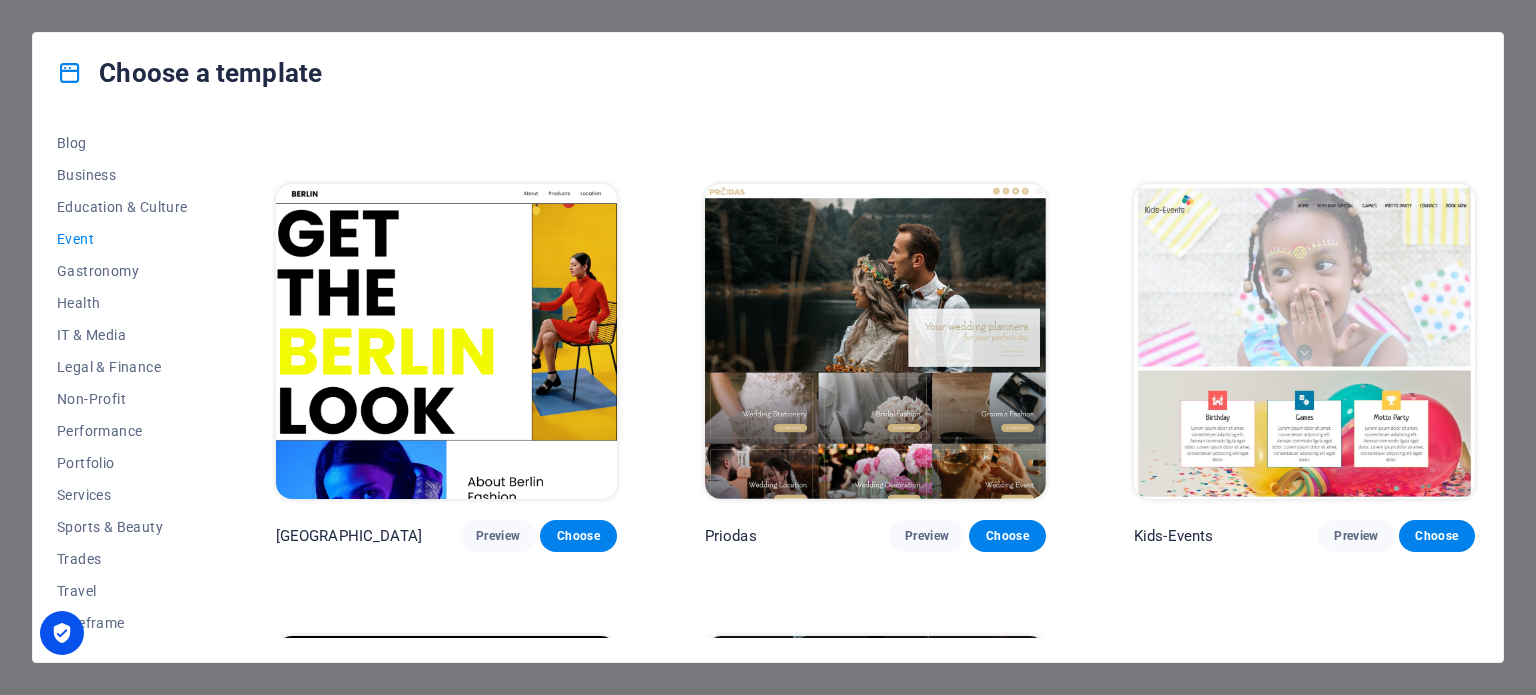 scroll, scrollTop: 500, scrollLeft: 0, axis: vertical 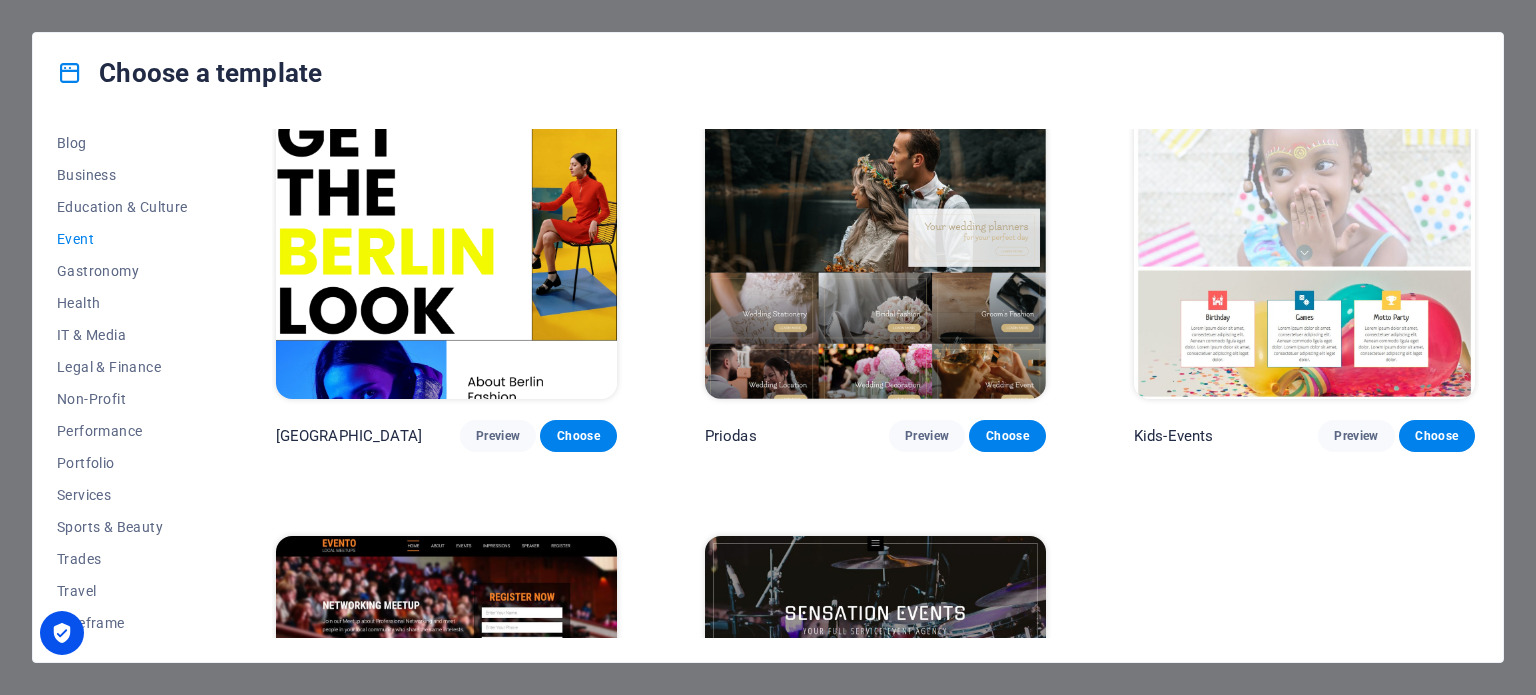 click at bounding box center [1304, 241] 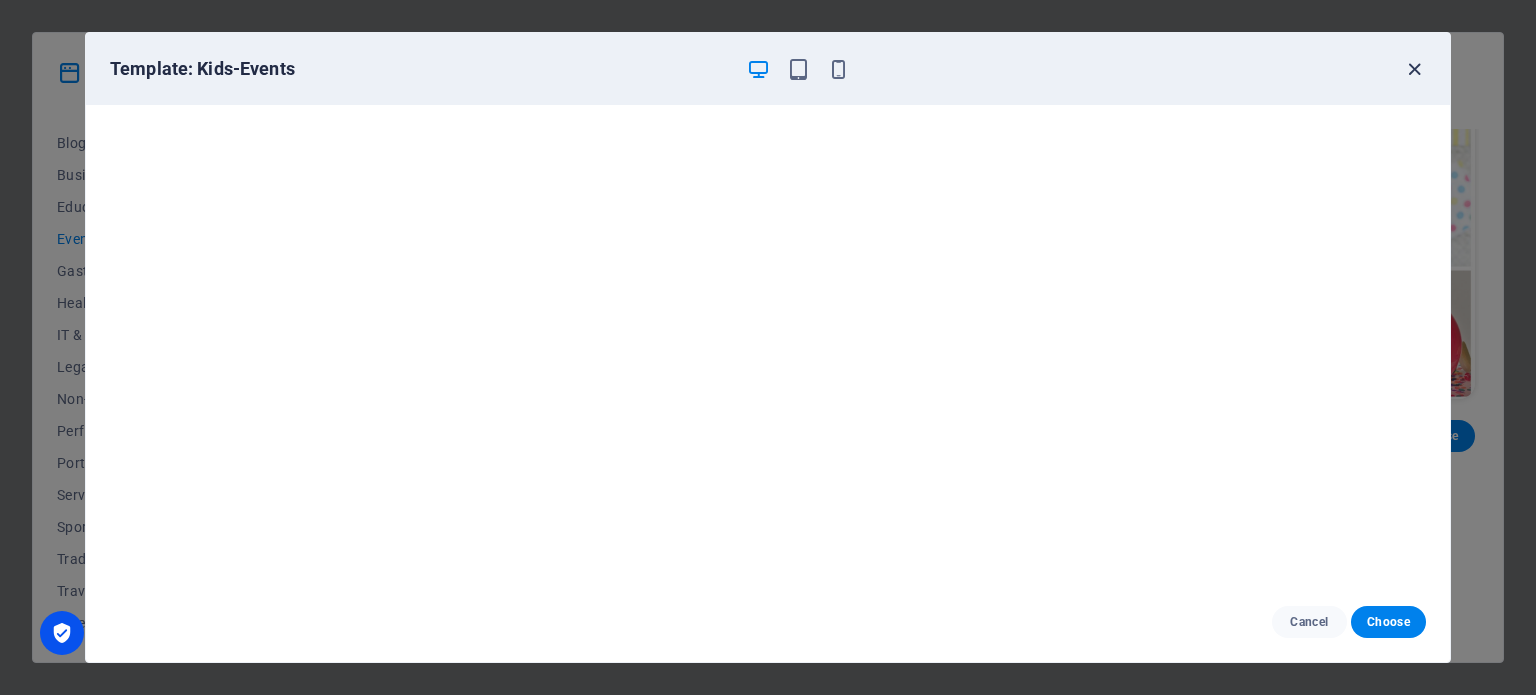 click at bounding box center [1414, 69] 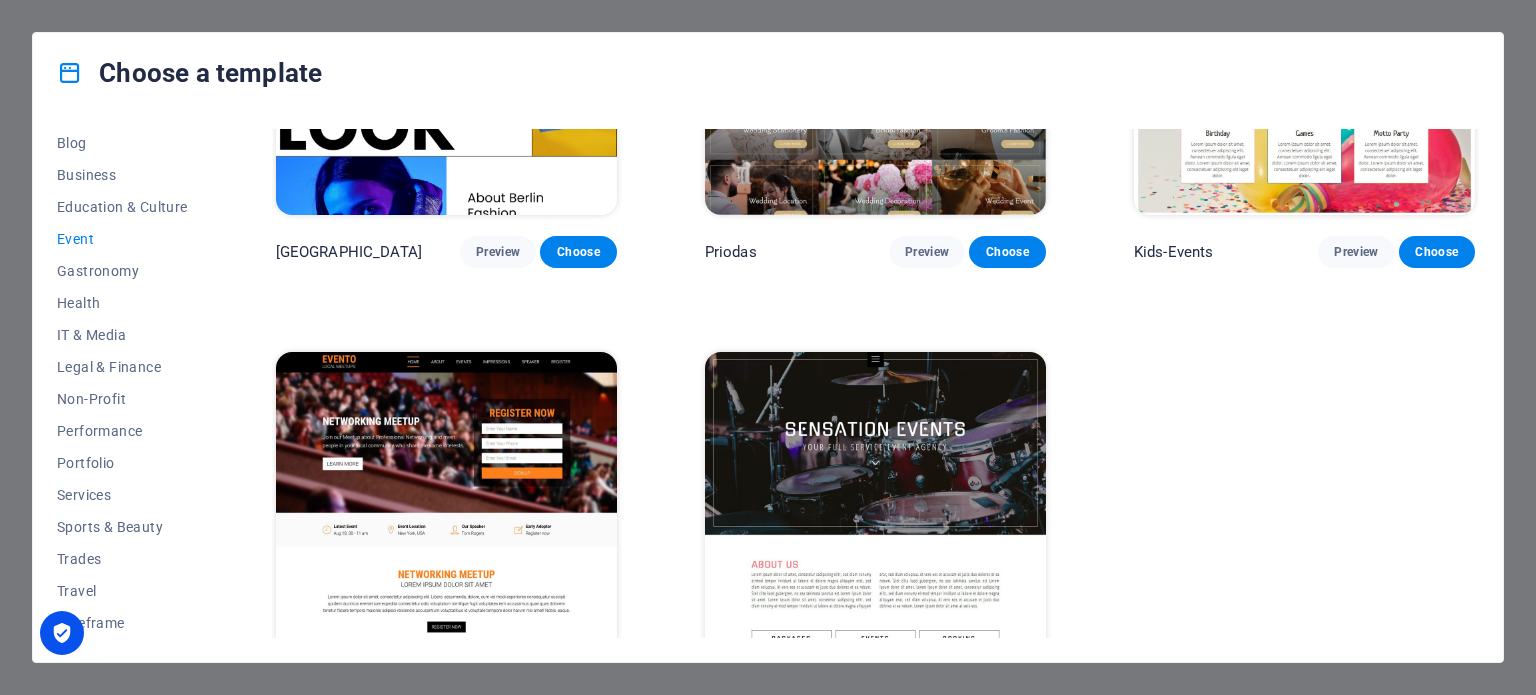scroll, scrollTop: 758, scrollLeft: 0, axis: vertical 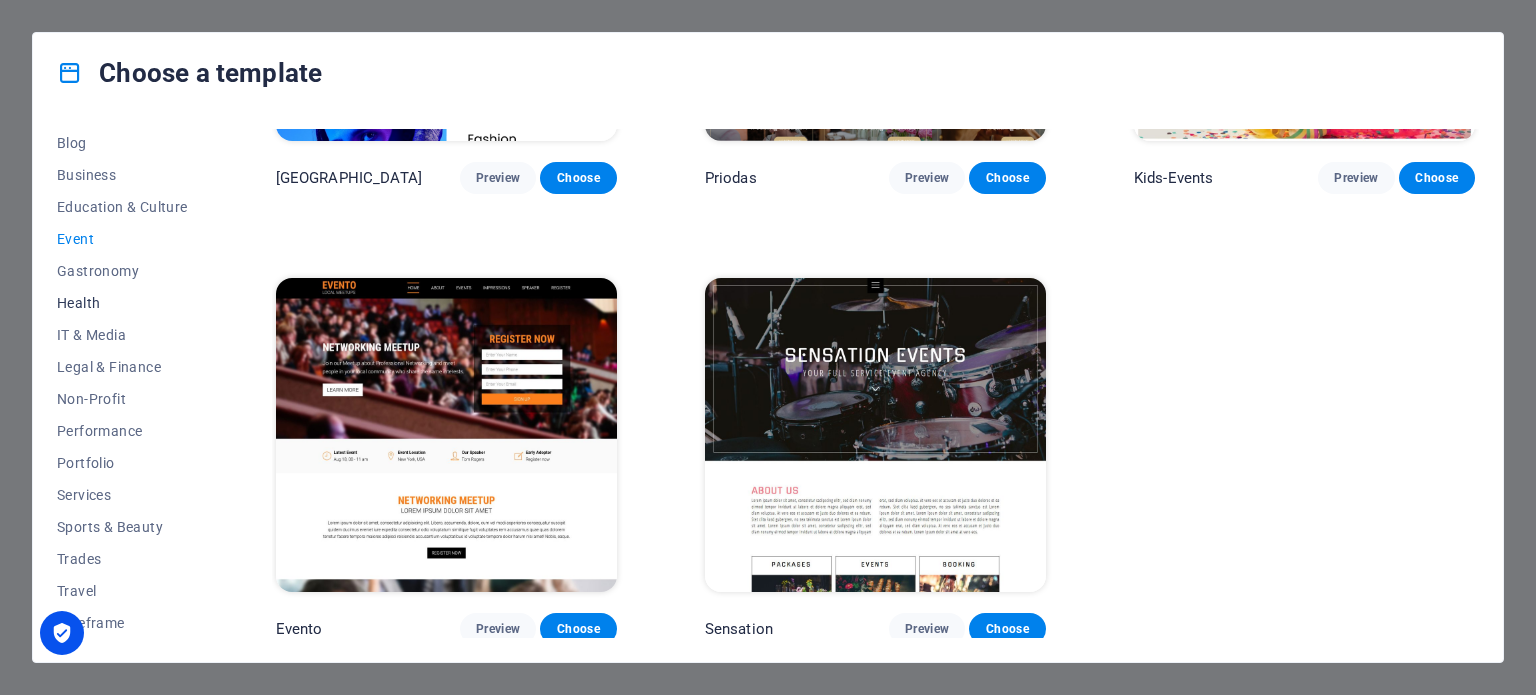 click on "Health" at bounding box center (122, 303) 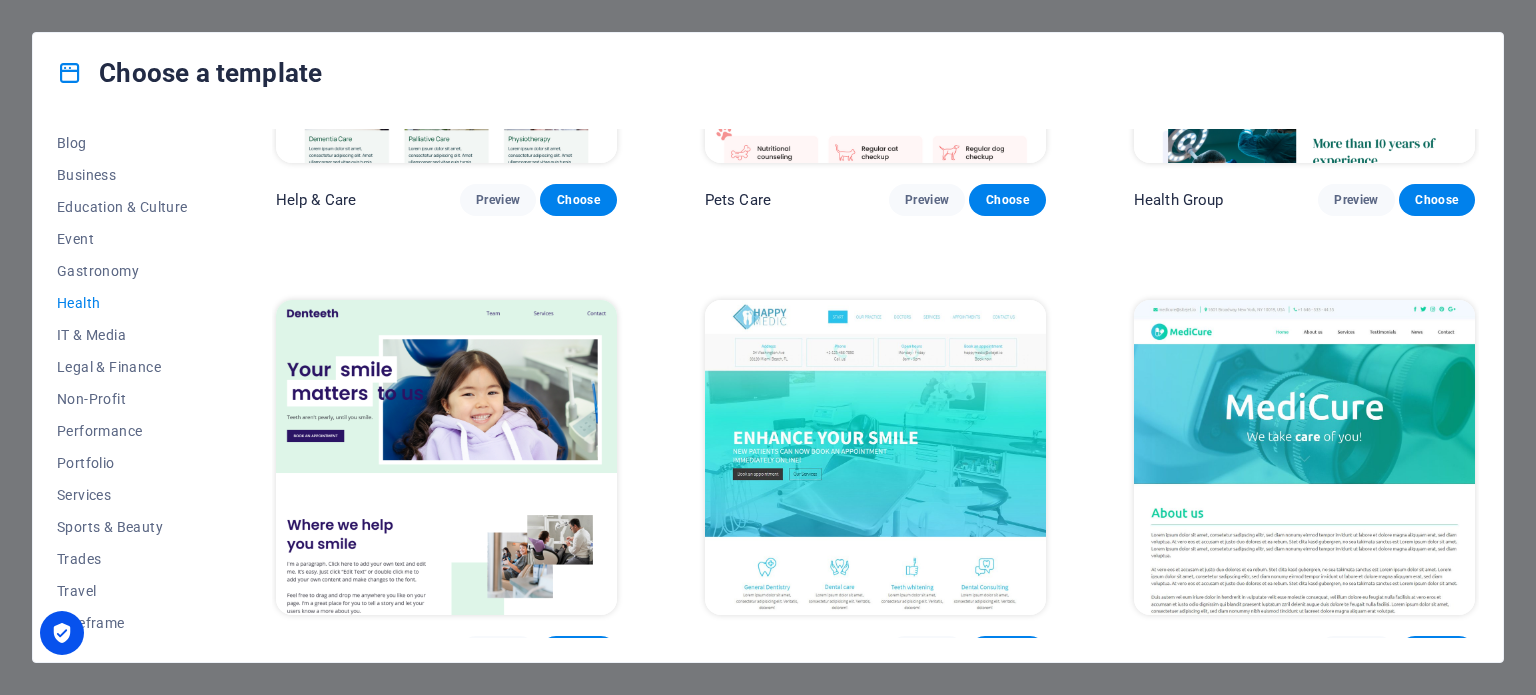 scroll, scrollTop: 358, scrollLeft: 0, axis: vertical 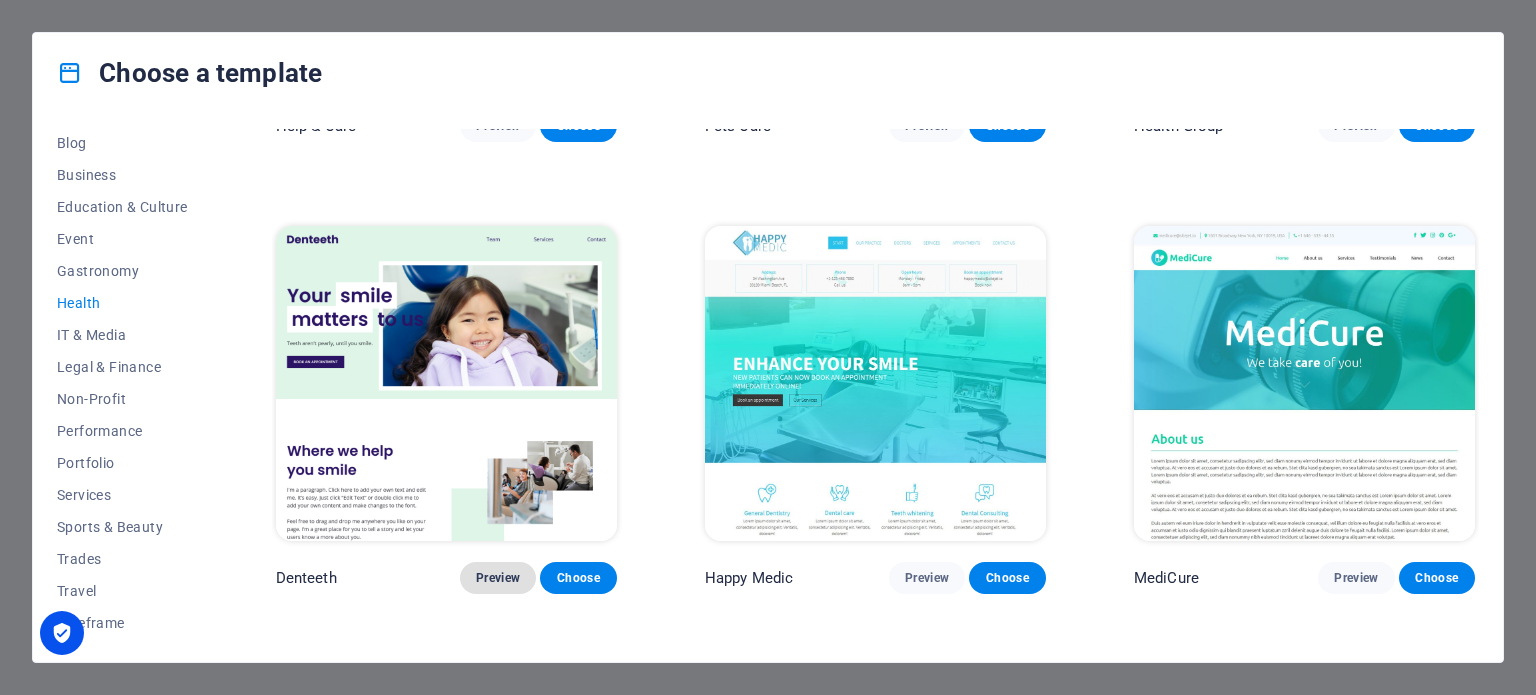 click on "Preview" at bounding box center [498, 578] 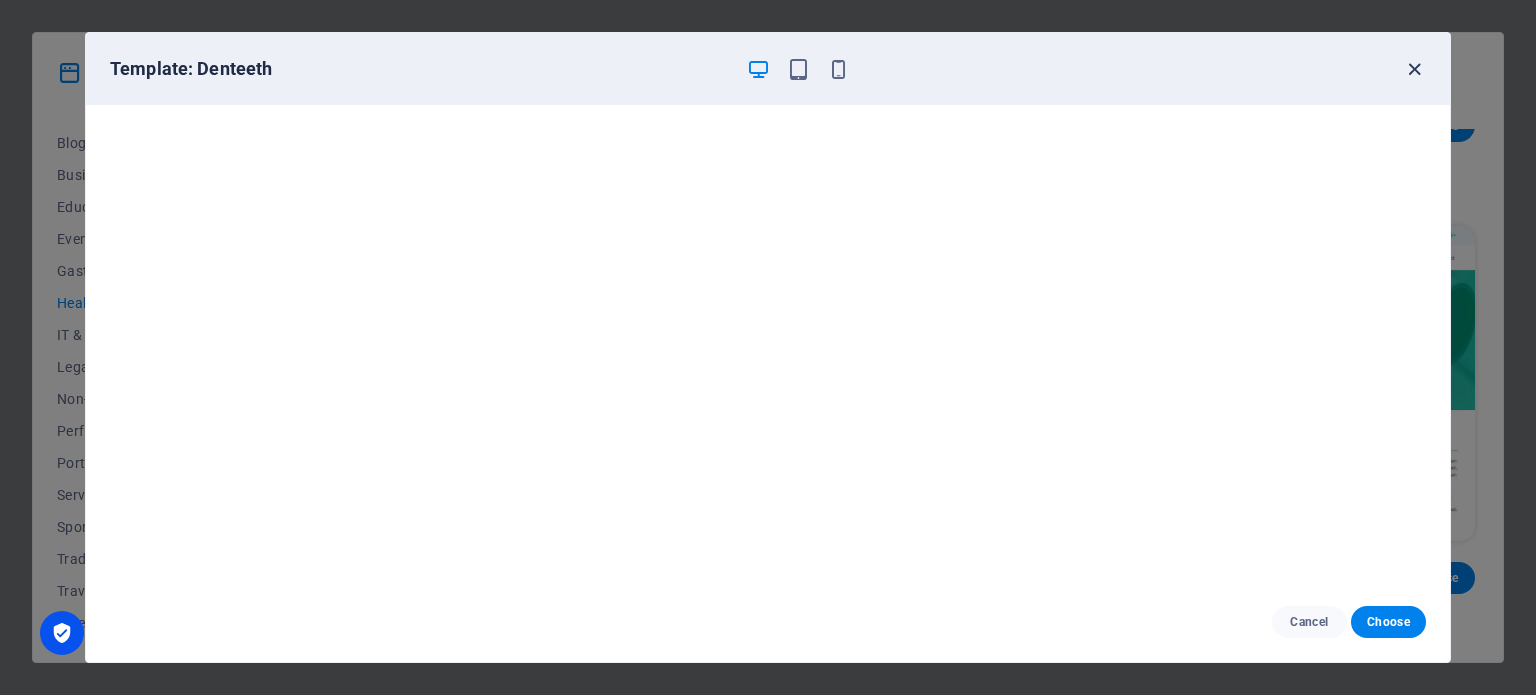 click at bounding box center (1414, 69) 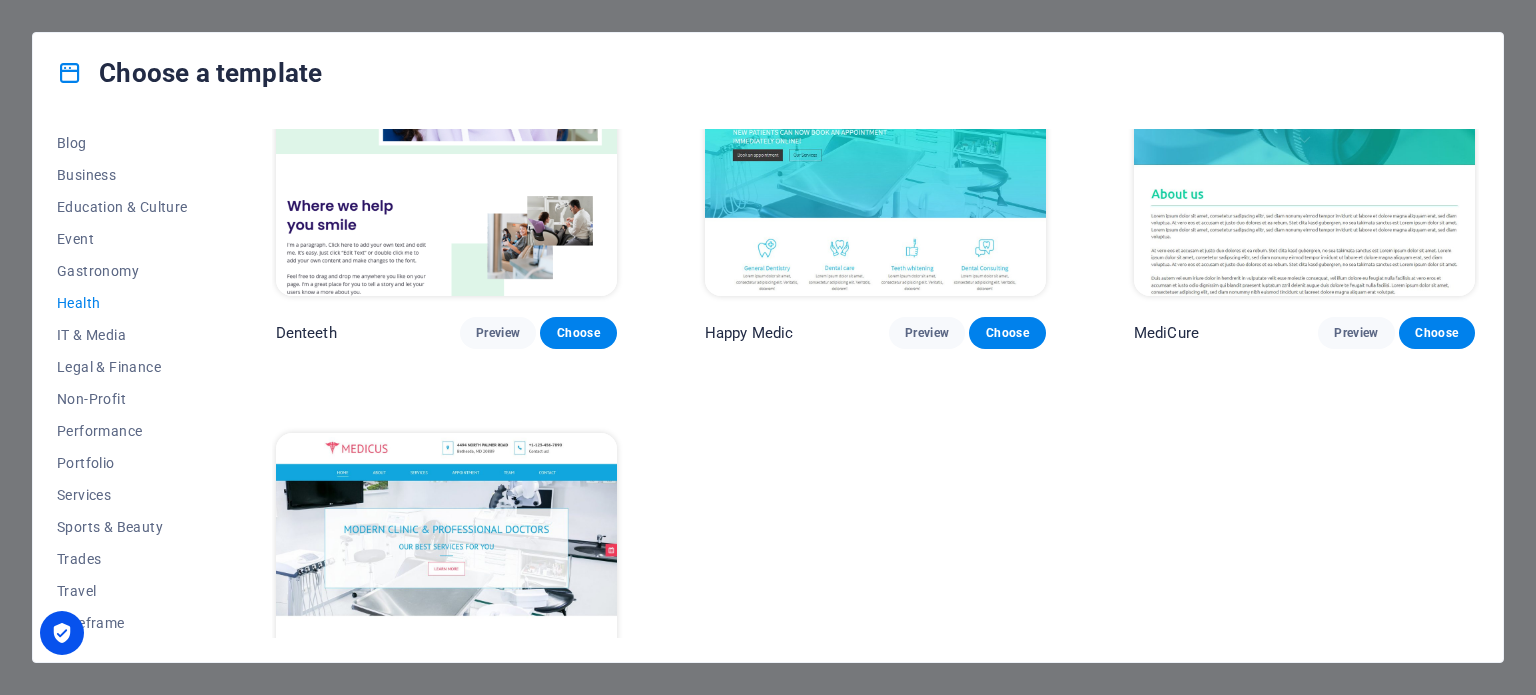 scroll, scrollTop: 458, scrollLeft: 0, axis: vertical 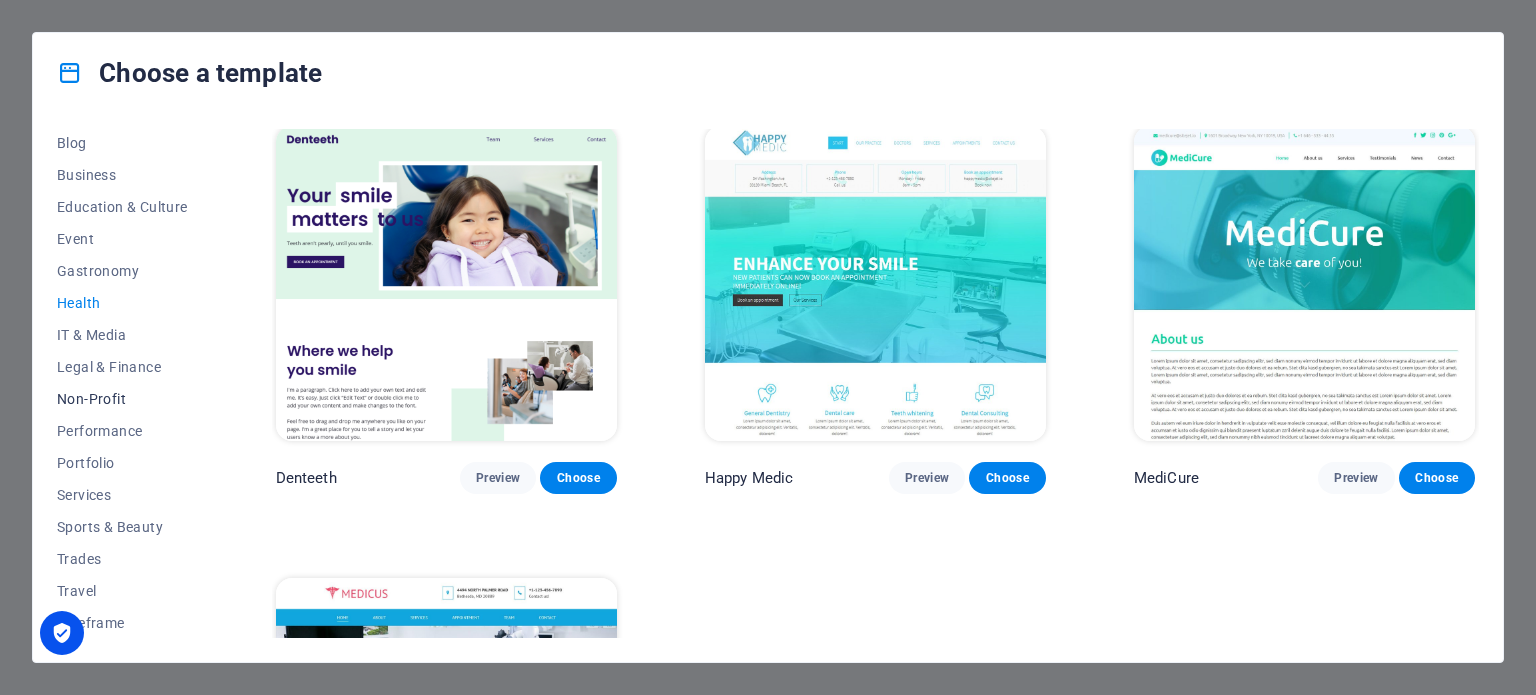 click on "Non-Profit" at bounding box center (122, 399) 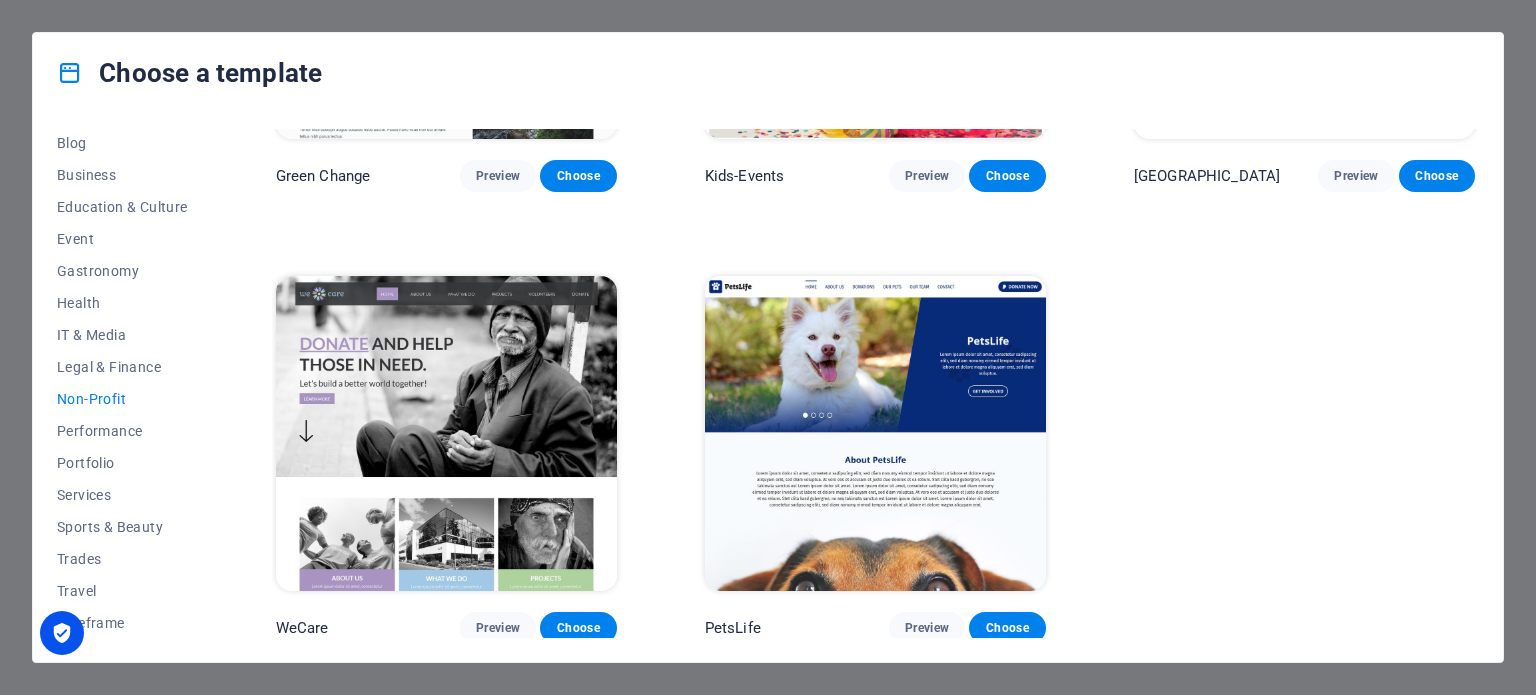 click at bounding box center (446, 433) 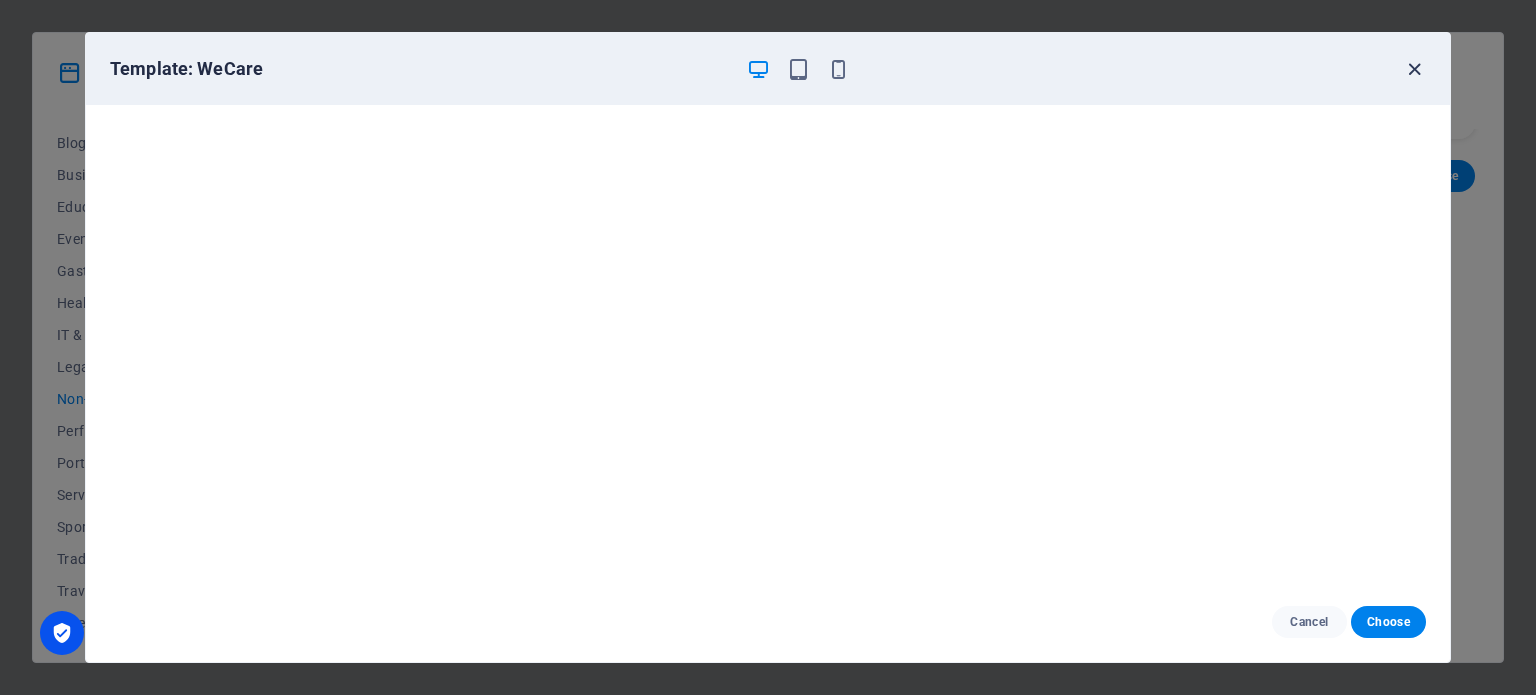 click at bounding box center [1414, 69] 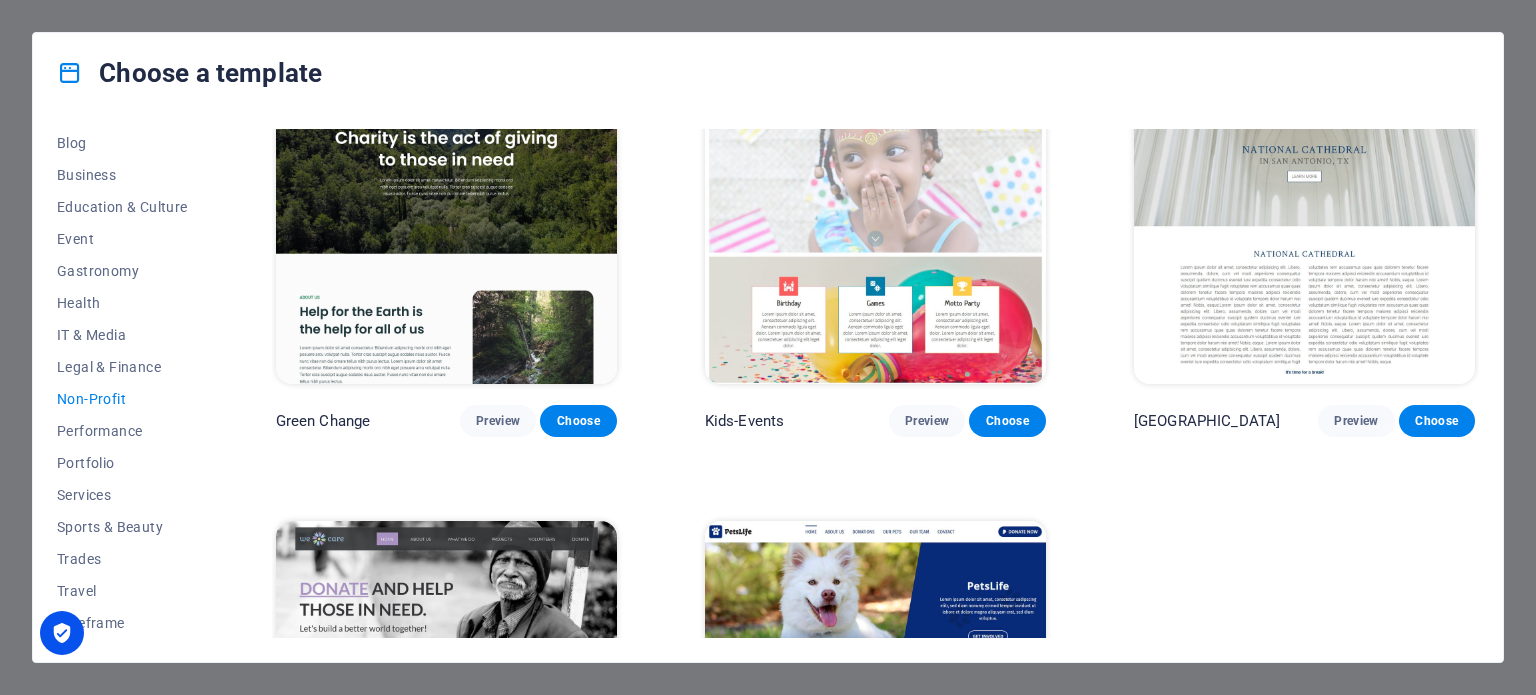 scroll, scrollTop: 0, scrollLeft: 0, axis: both 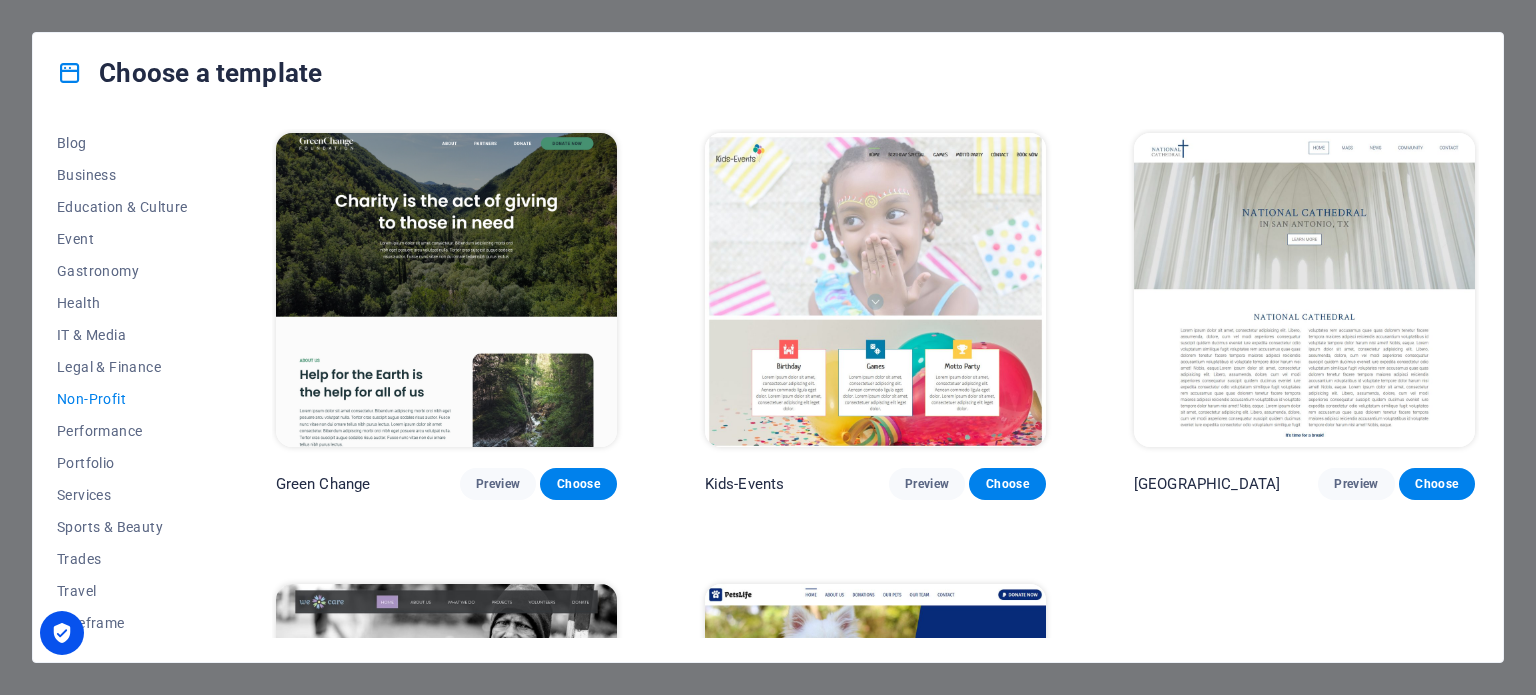 click on "Choose a template All Templates My Templates New Trending Landingpage Multipager Onepager Art & Design Blank Blog Business Education & Culture Event Gastronomy Health IT & Media Legal & Finance Non-Profit Performance Portfolio Services Sports & Beauty Trades Travel Wireframe Green Change Preview Choose Kids-Events Preview Choose National Cathedral Preview Choose WeCare Preview Choose PetsLife Preview Choose" at bounding box center (768, 347) 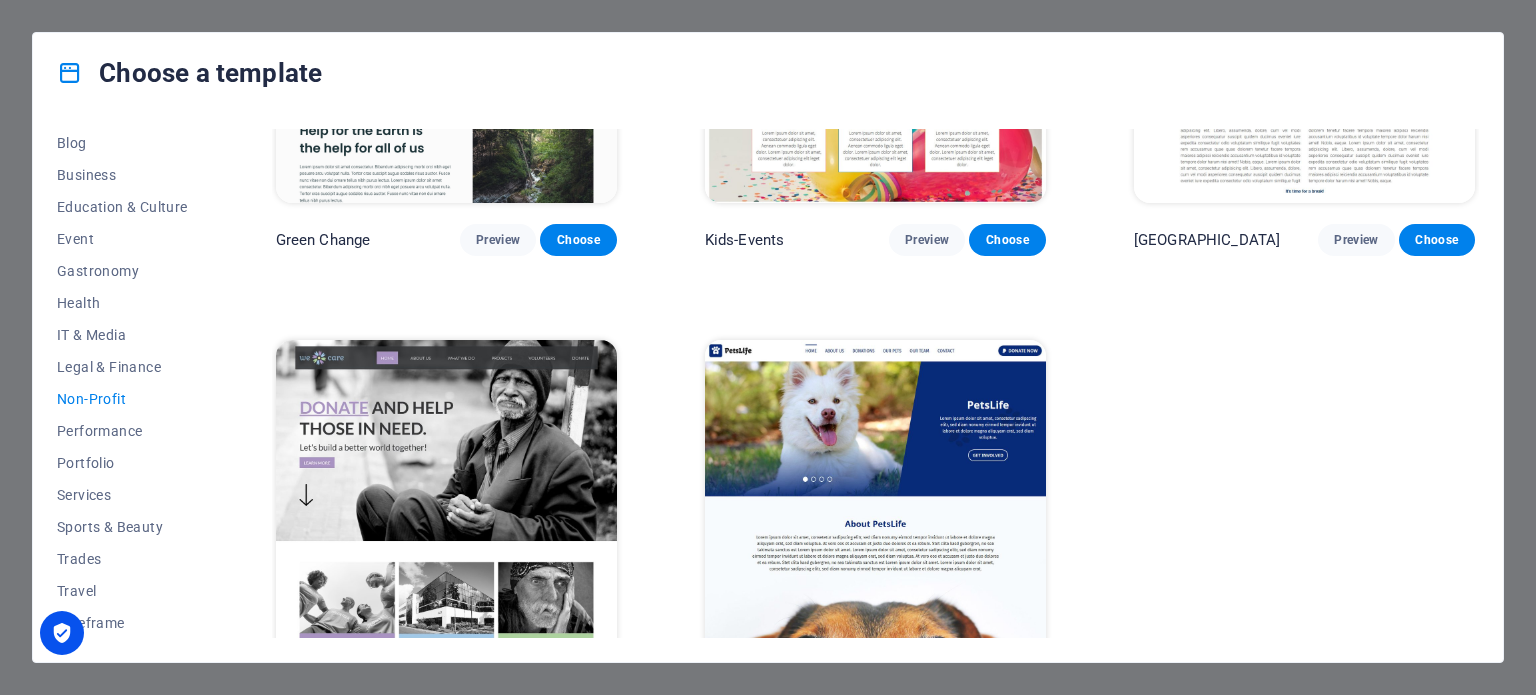 scroll, scrollTop: 308, scrollLeft: 0, axis: vertical 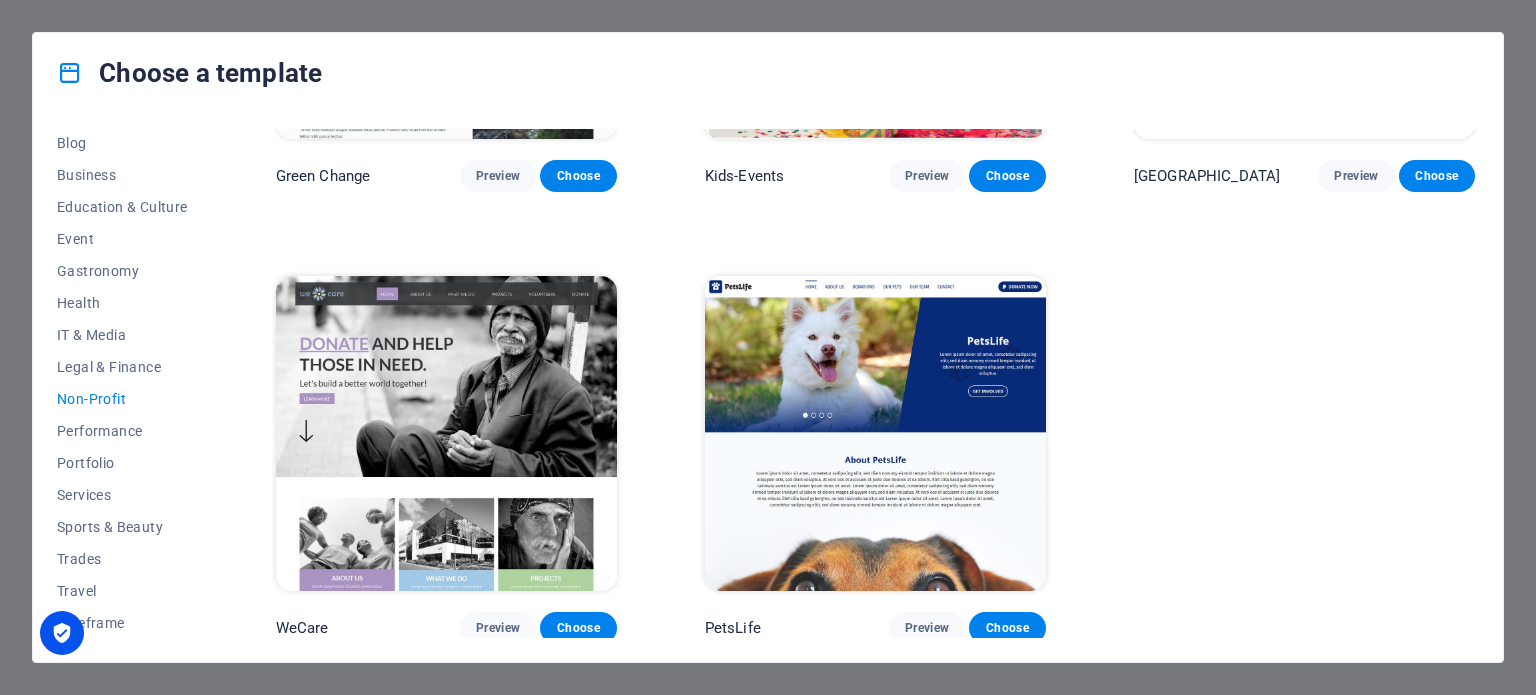 drag, startPoint x: 24, startPoint y: 35, endPoint x: 25, endPoint y: 3, distance: 32.01562 